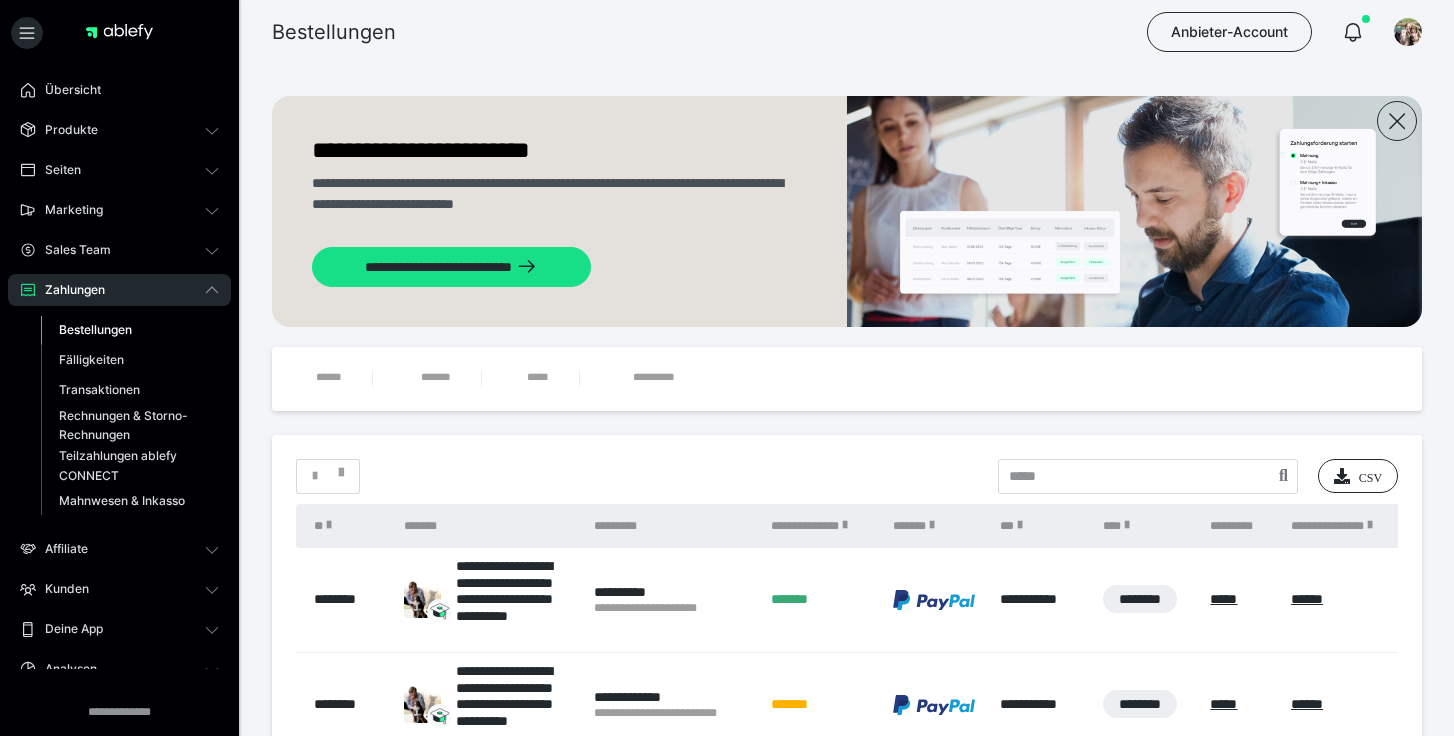 scroll, scrollTop: 0, scrollLeft: 0, axis: both 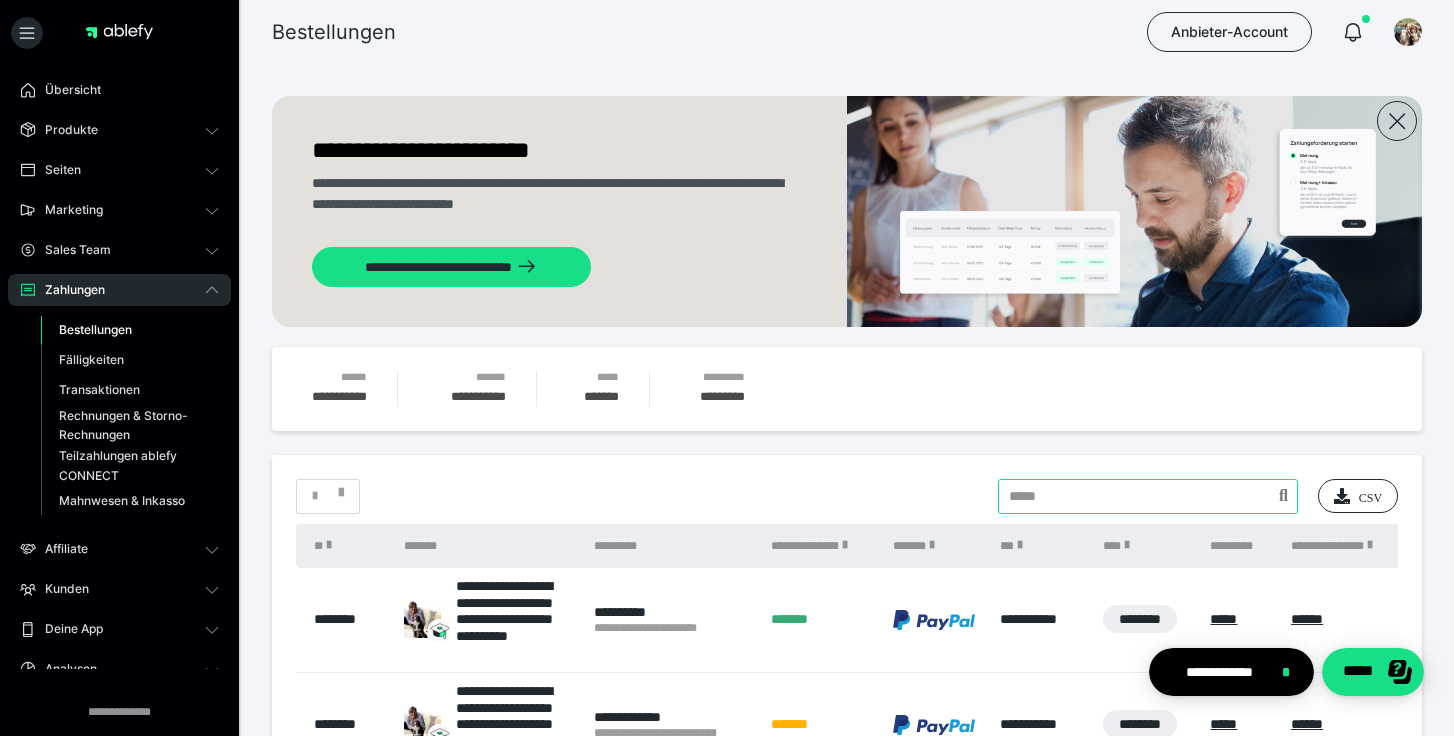 click at bounding box center [1148, 496] 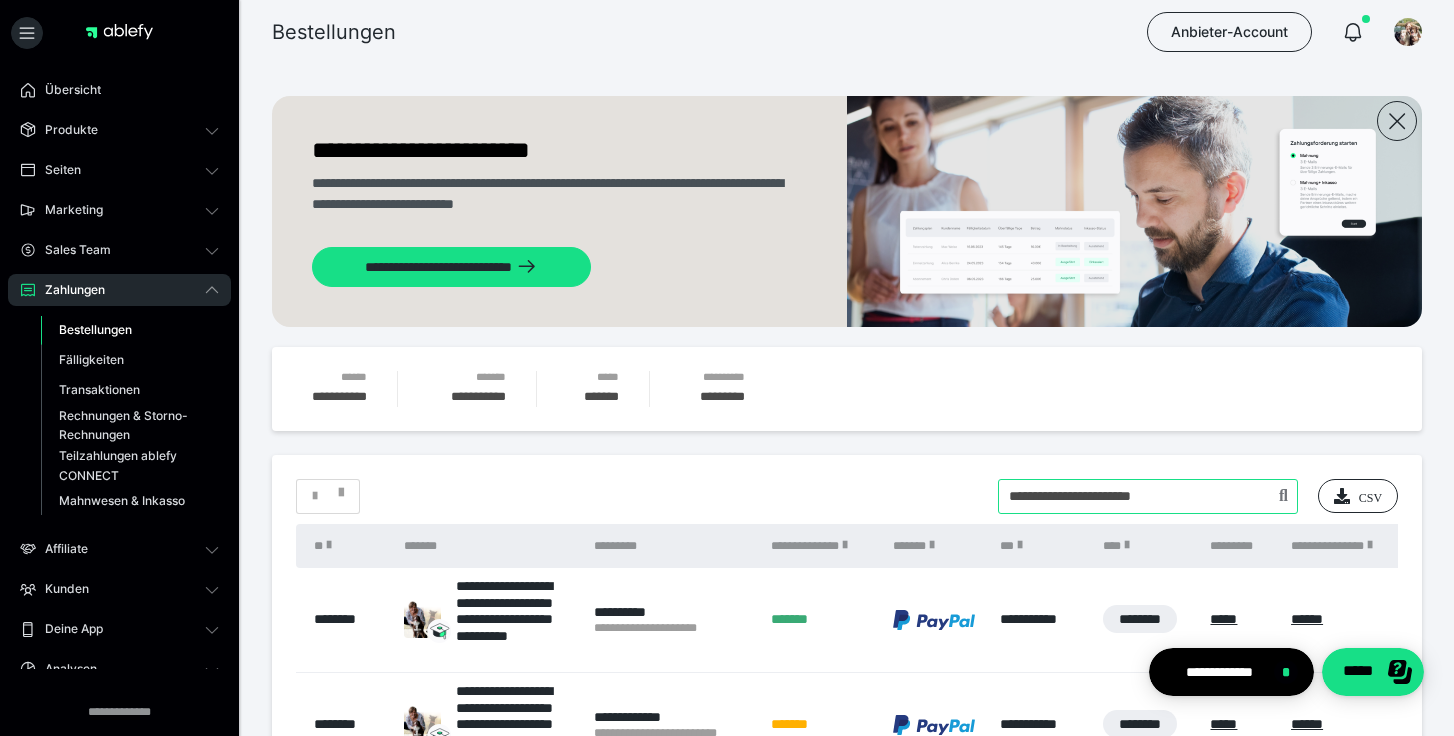 type on "**********" 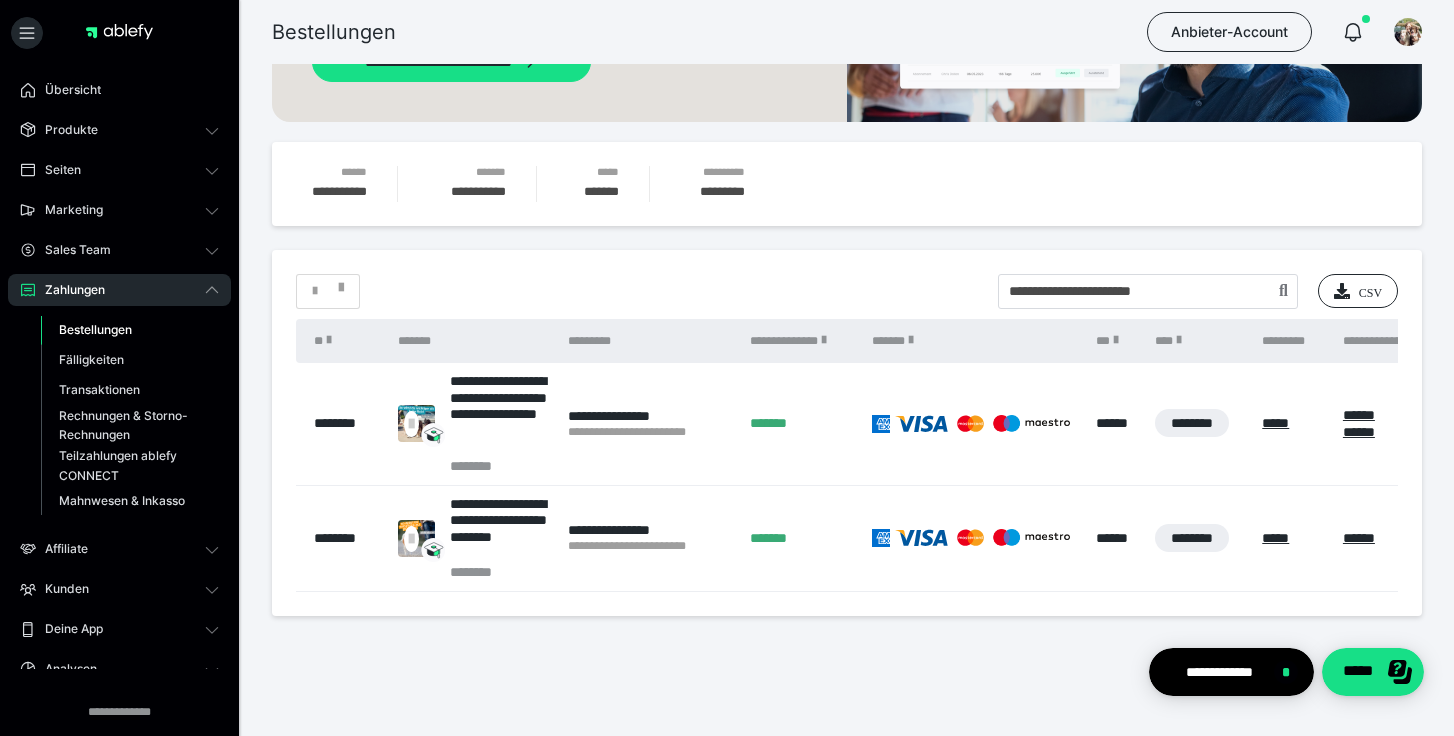 scroll, scrollTop: 209, scrollLeft: 0, axis: vertical 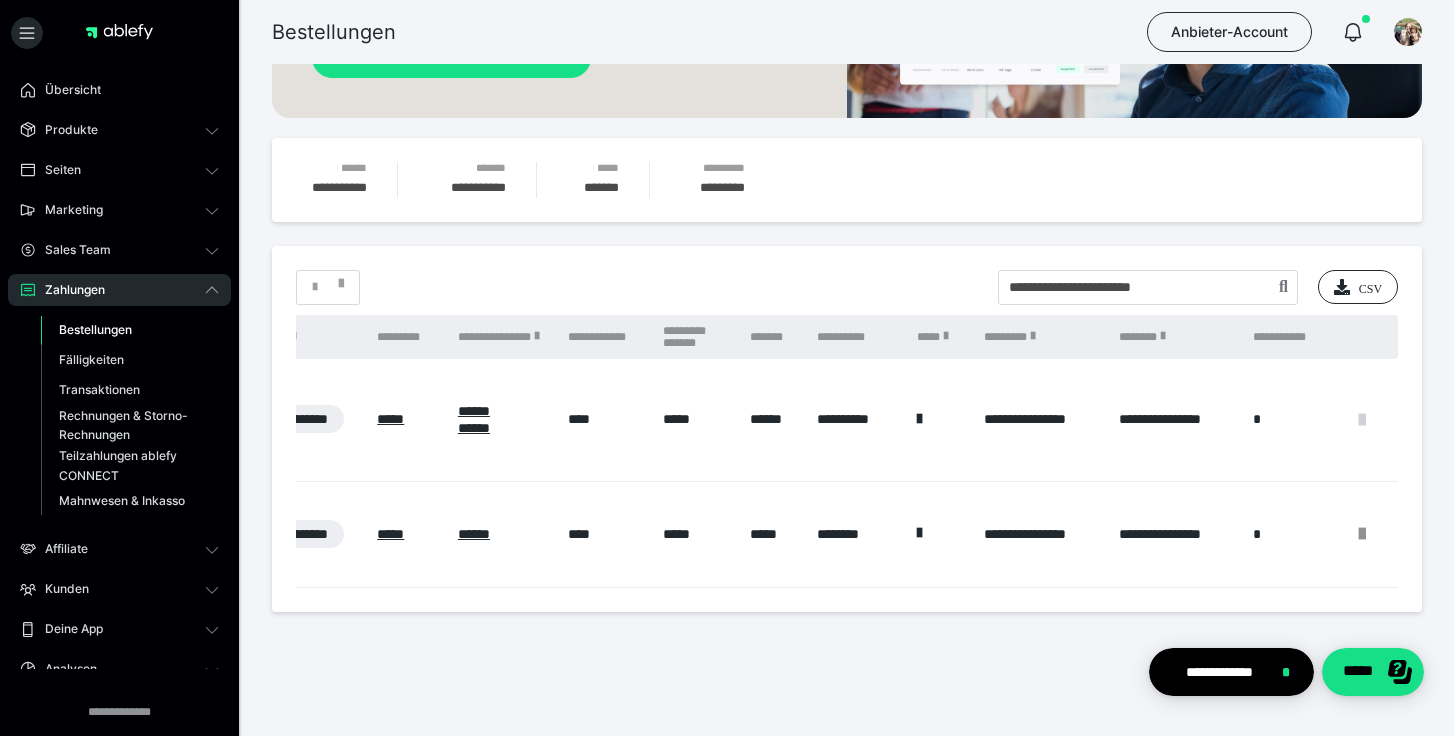 click at bounding box center (1362, 420) 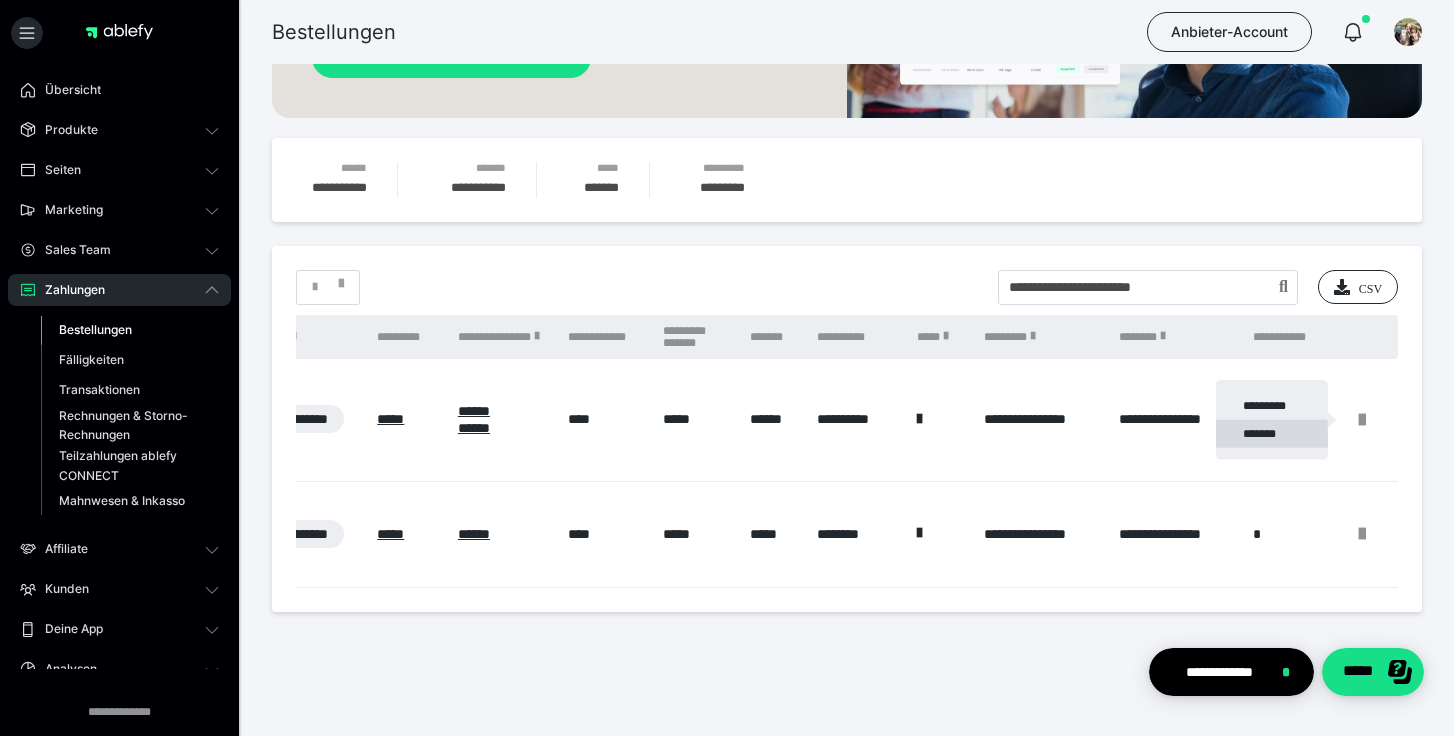 click on "*******" at bounding box center (1272, 434) 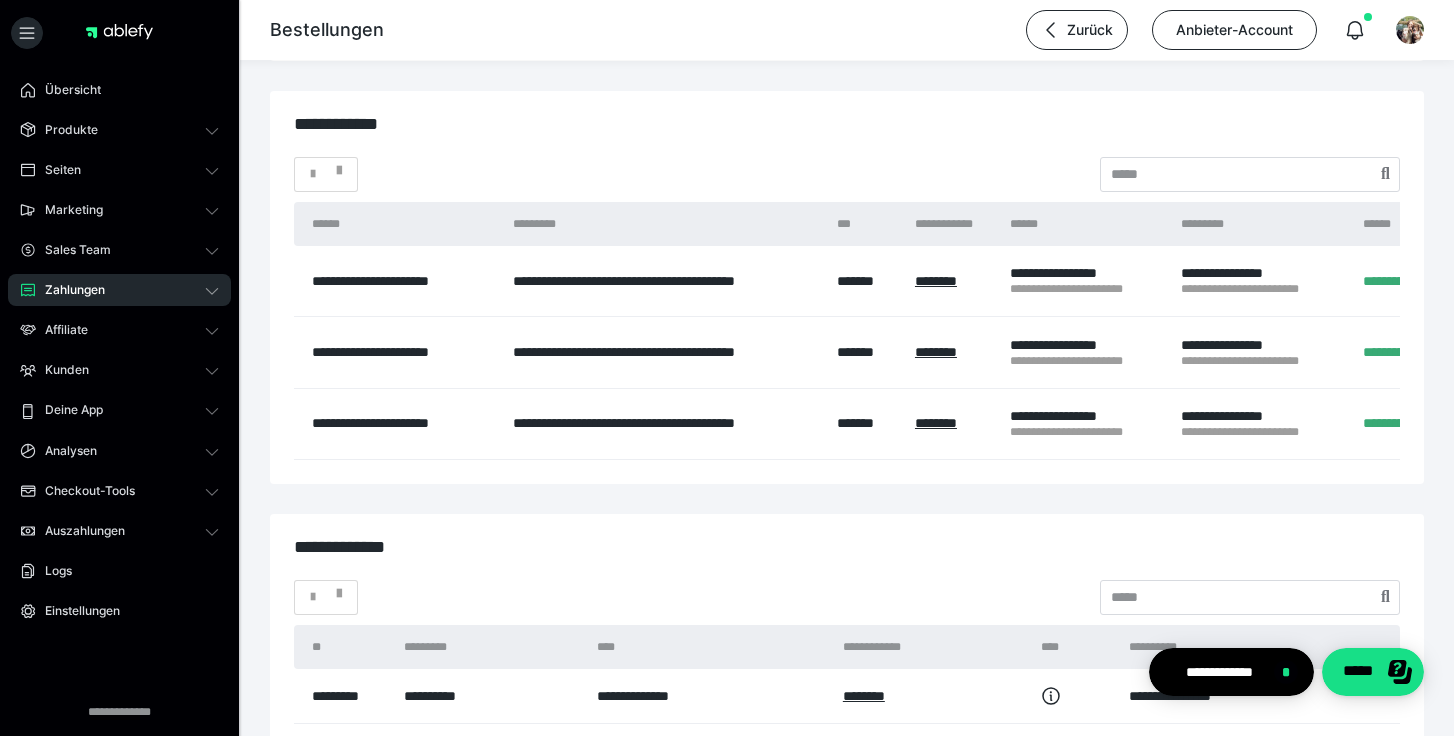 scroll, scrollTop: 3523, scrollLeft: 0, axis: vertical 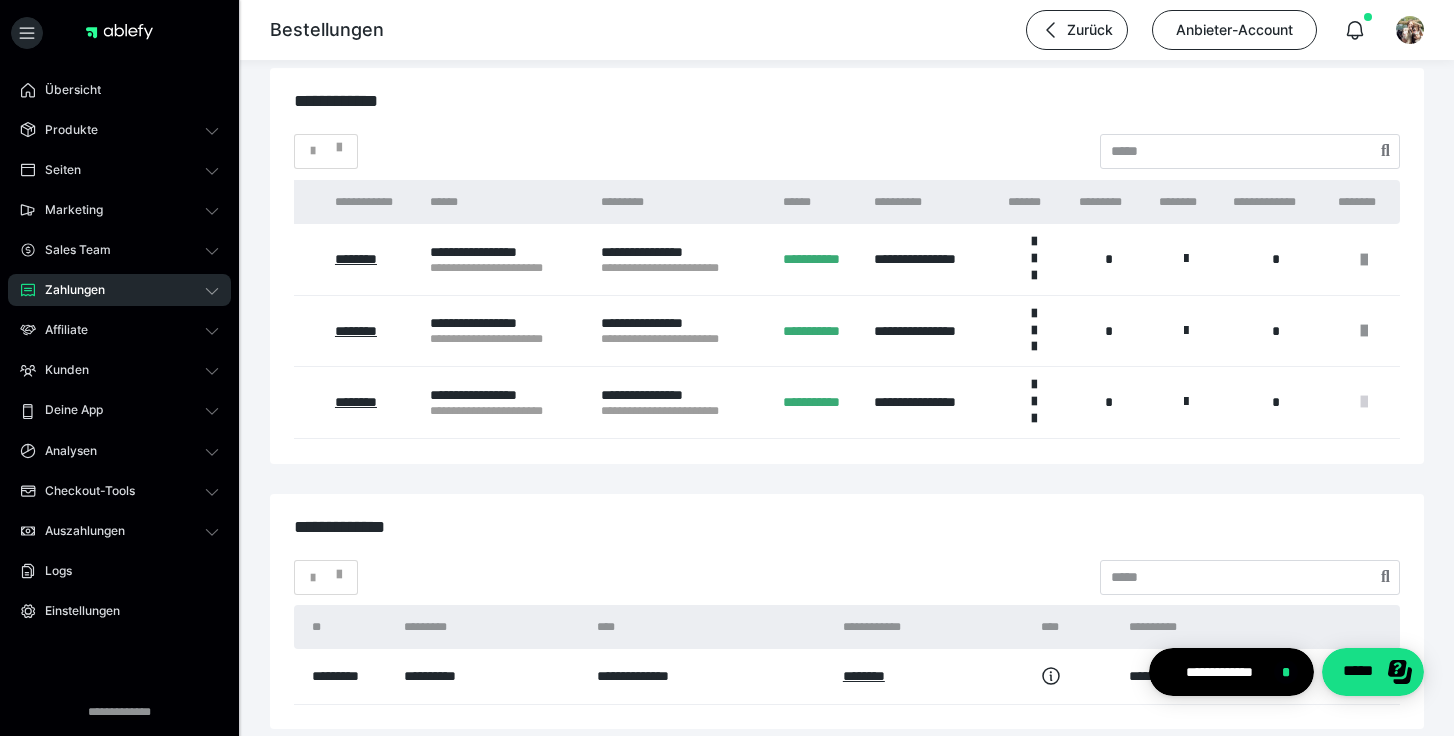 click at bounding box center (1364, 402) 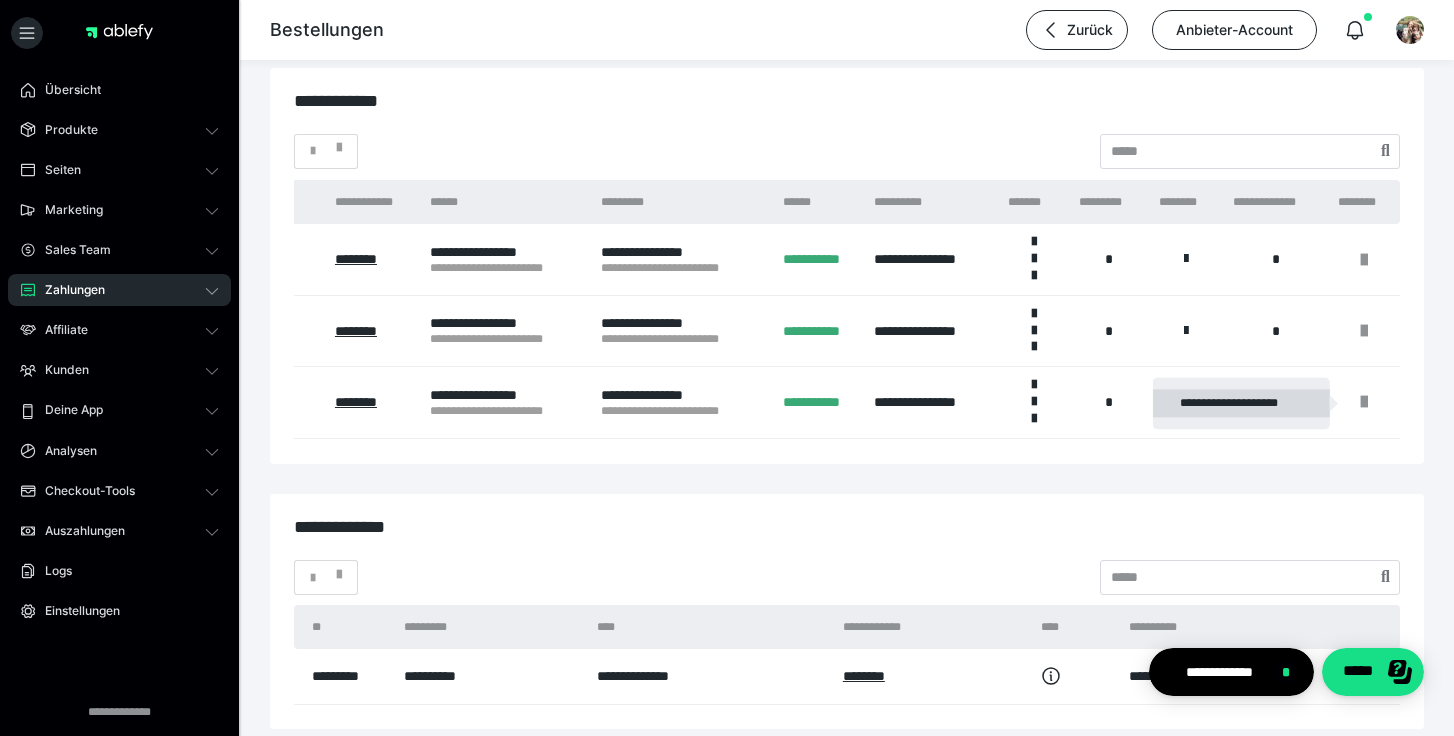 click on "**********" at bounding box center (1241, 403) 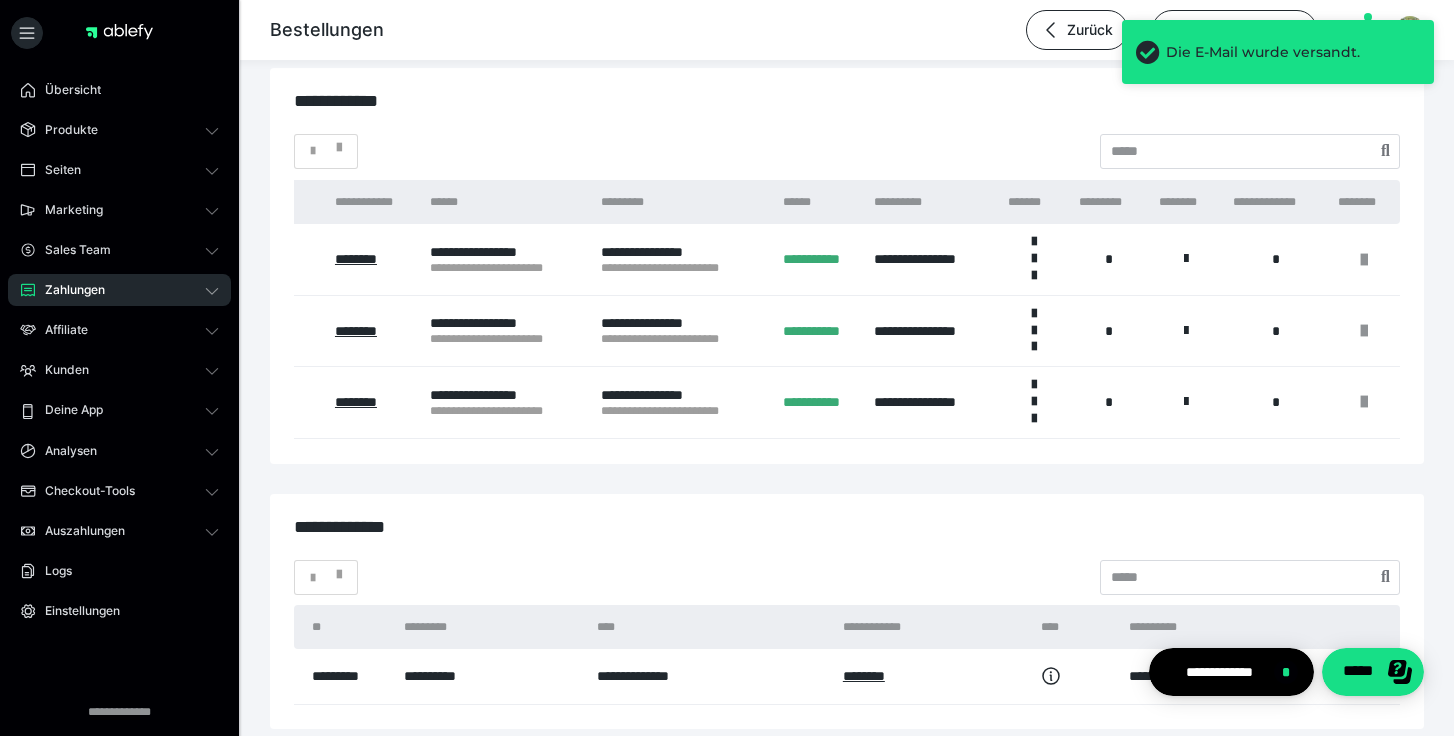 click on "Zahlungen" at bounding box center (119, 290) 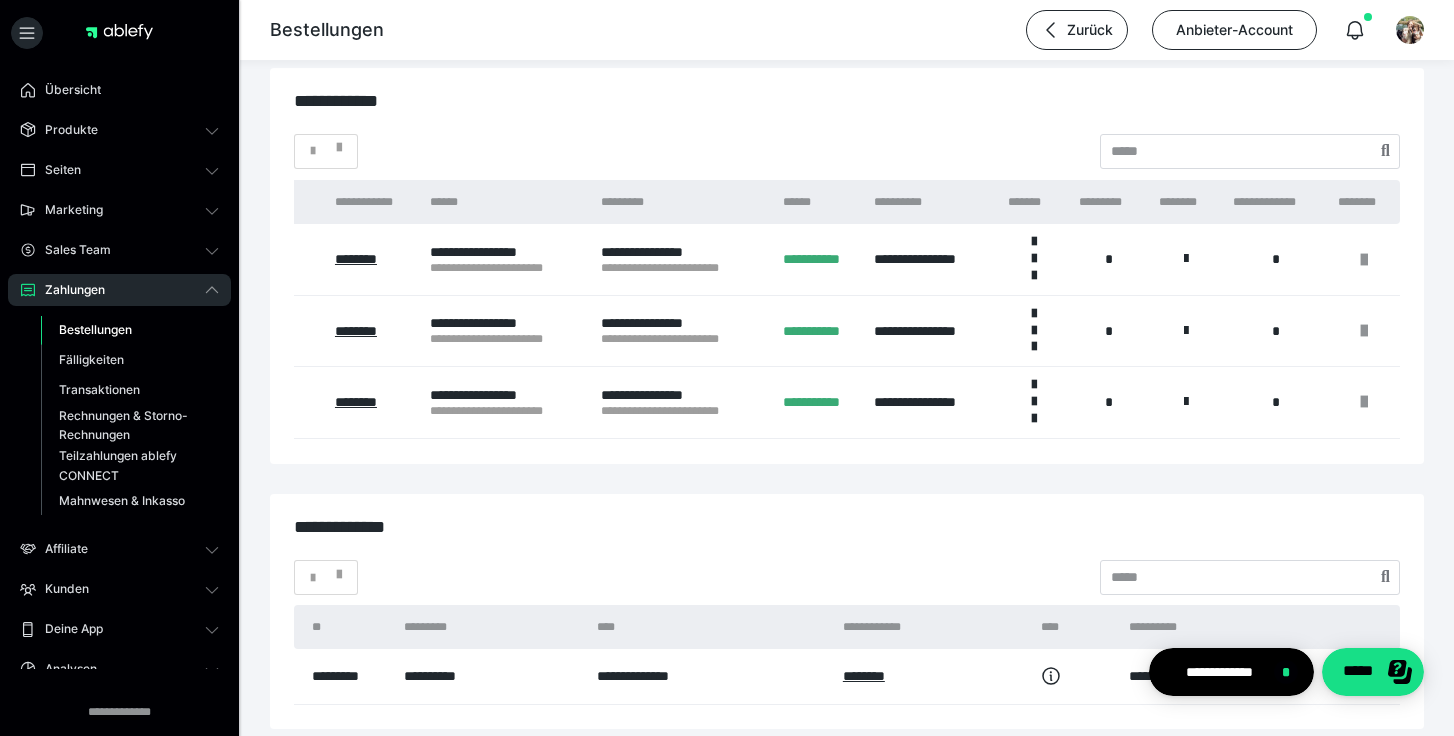 click on "Bestellungen" at bounding box center (95, 329) 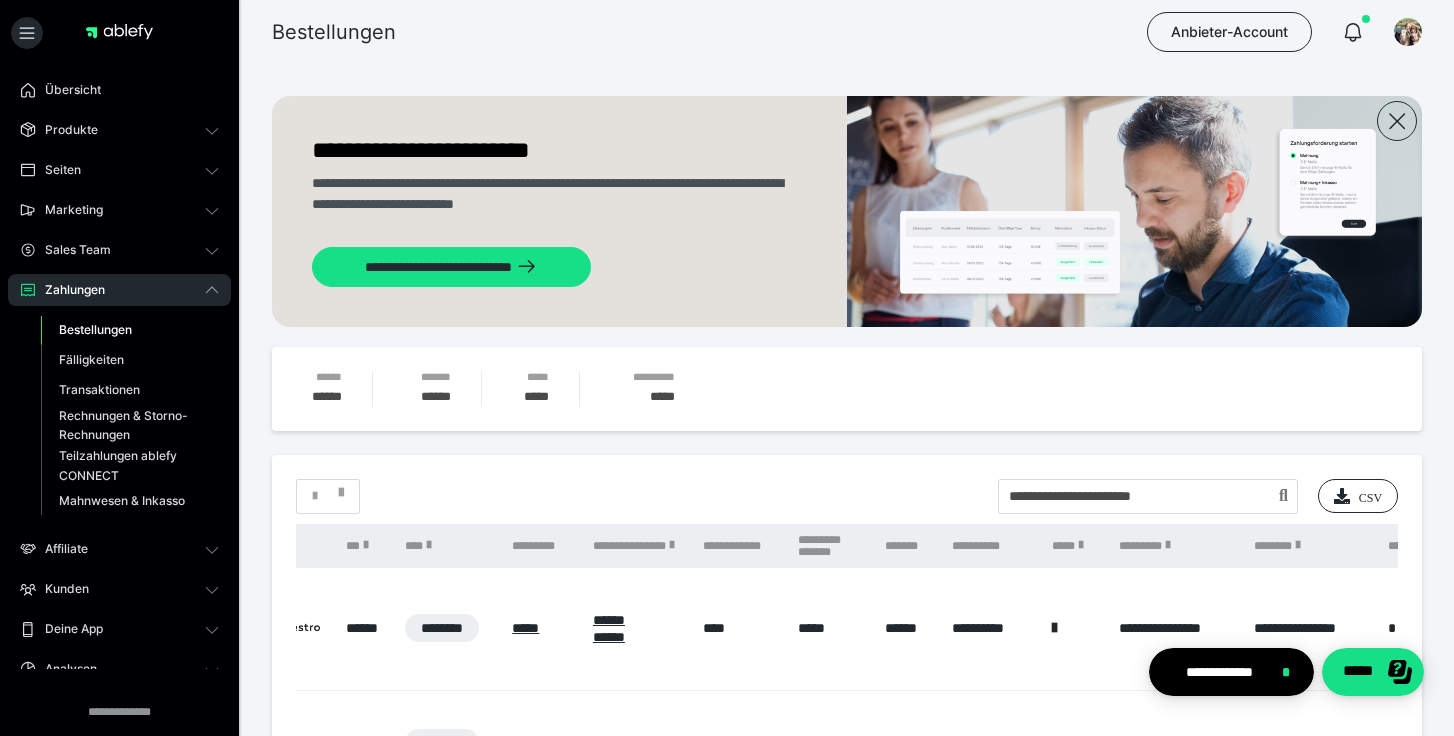 scroll, scrollTop: 0, scrollLeft: 753, axis: horizontal 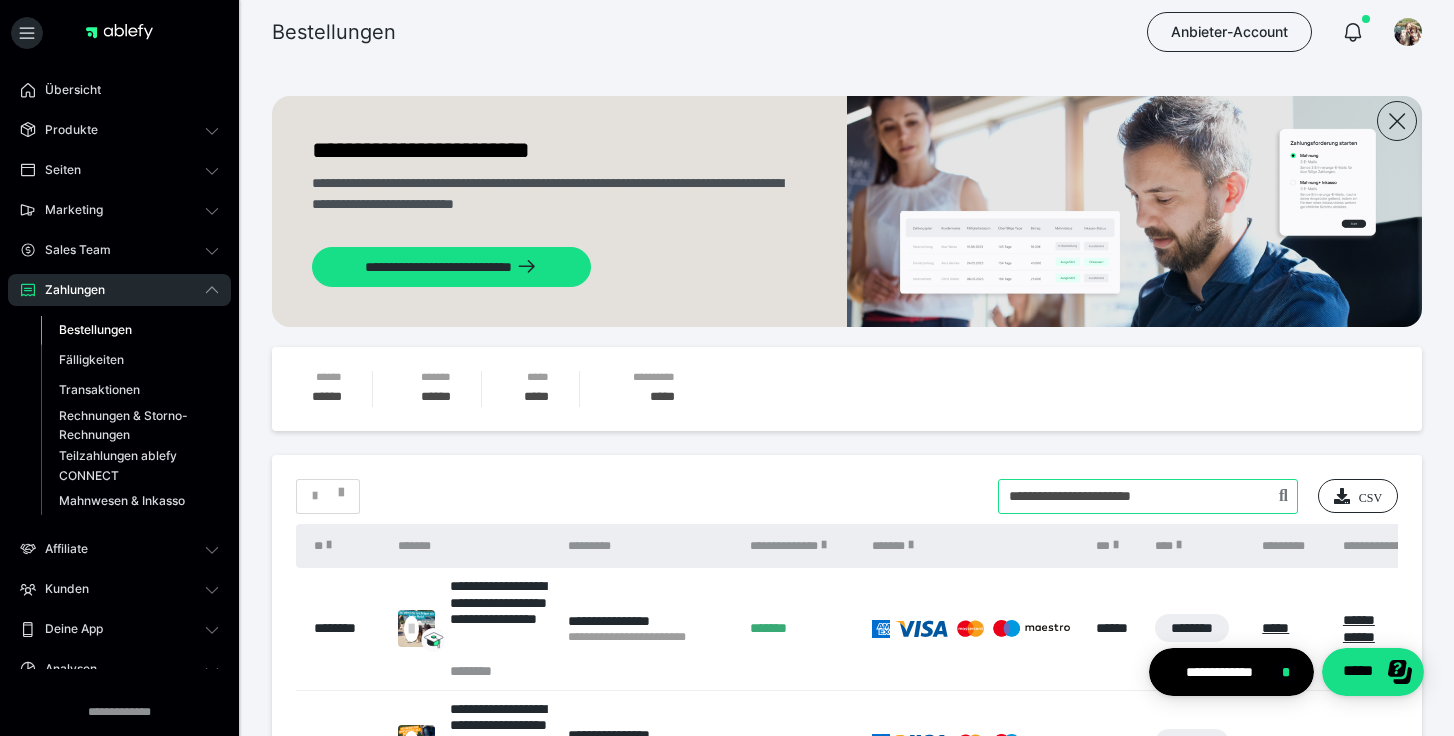 drag, startPoint x: 1217, startPoint y: 498, endPoint x: 878, endPoint y: 516, distance: 339.47754 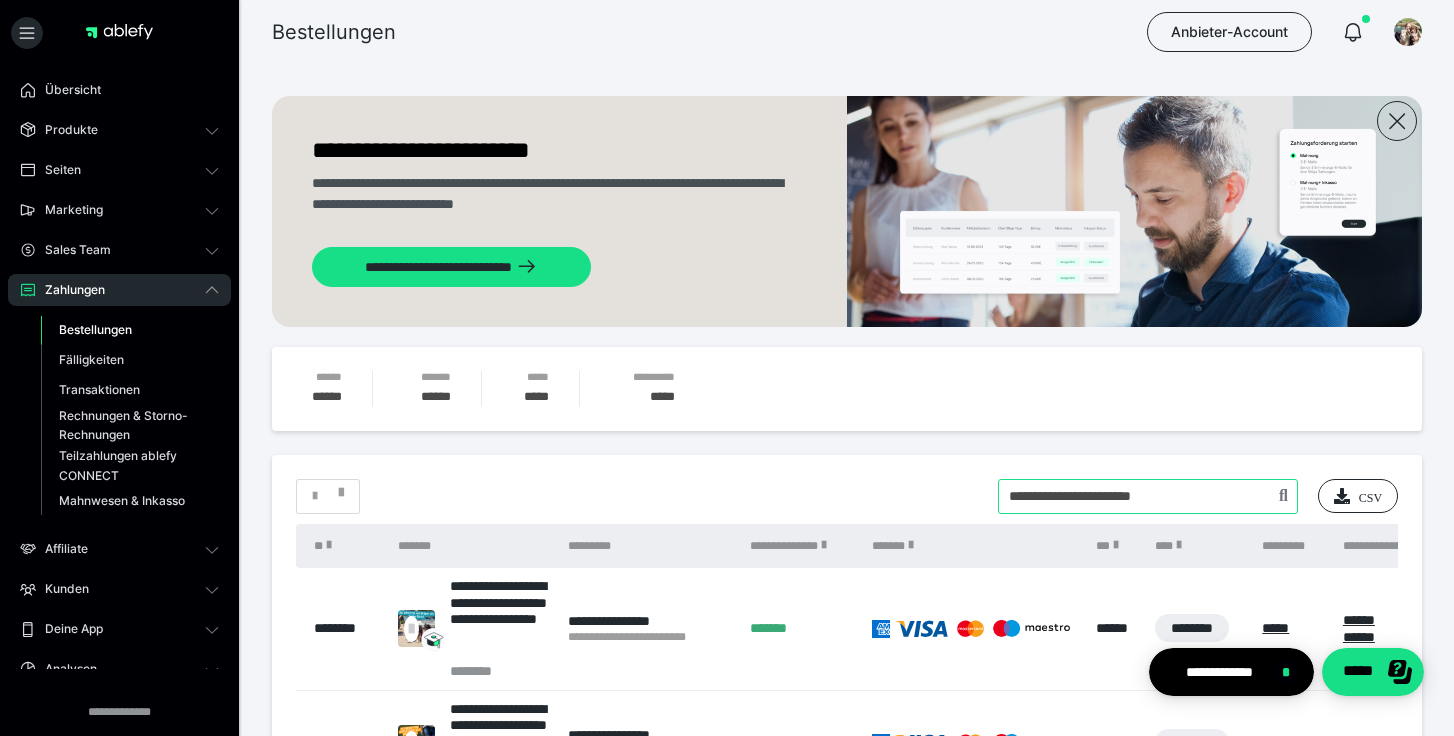 drag, startPoint x: 1208, startPoint y: 494, endPoint x: 941, endPoint y: 494, distance: 267 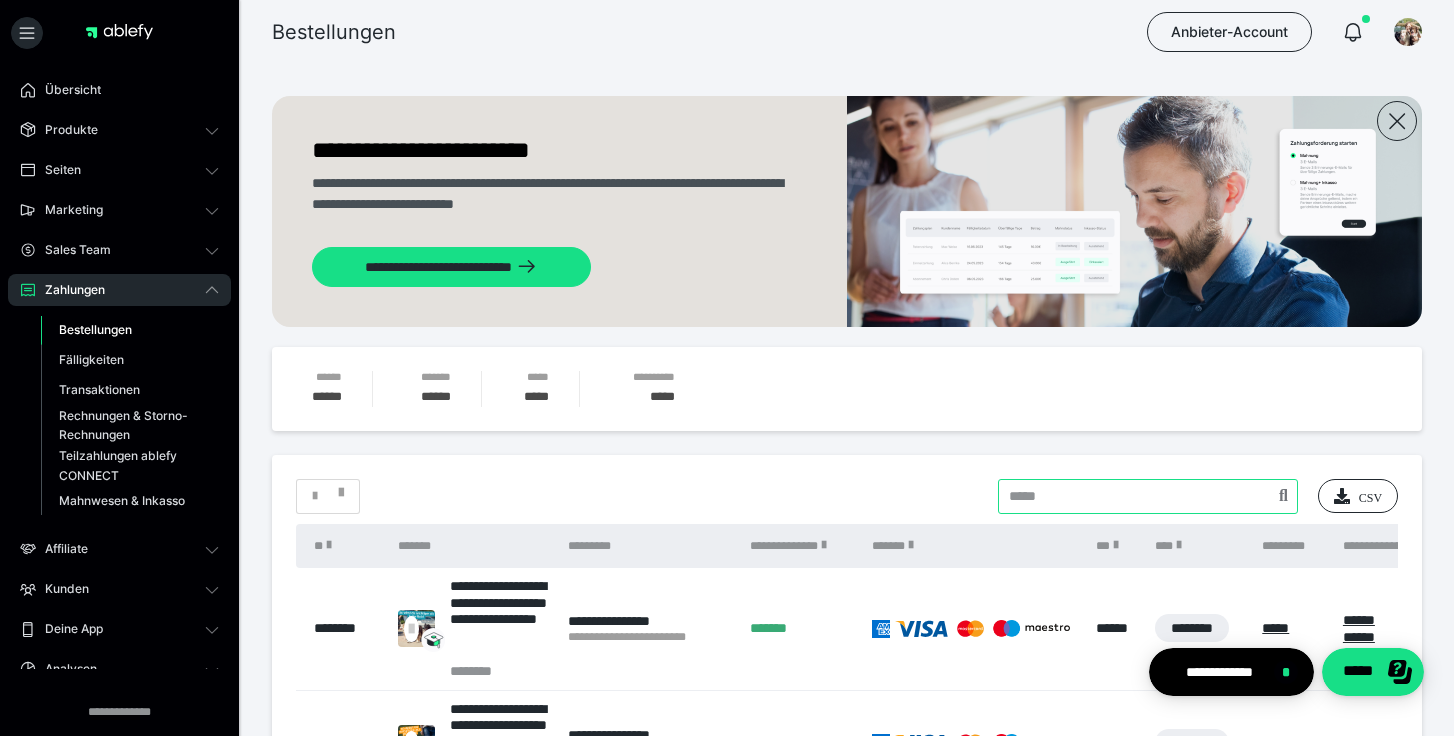 type 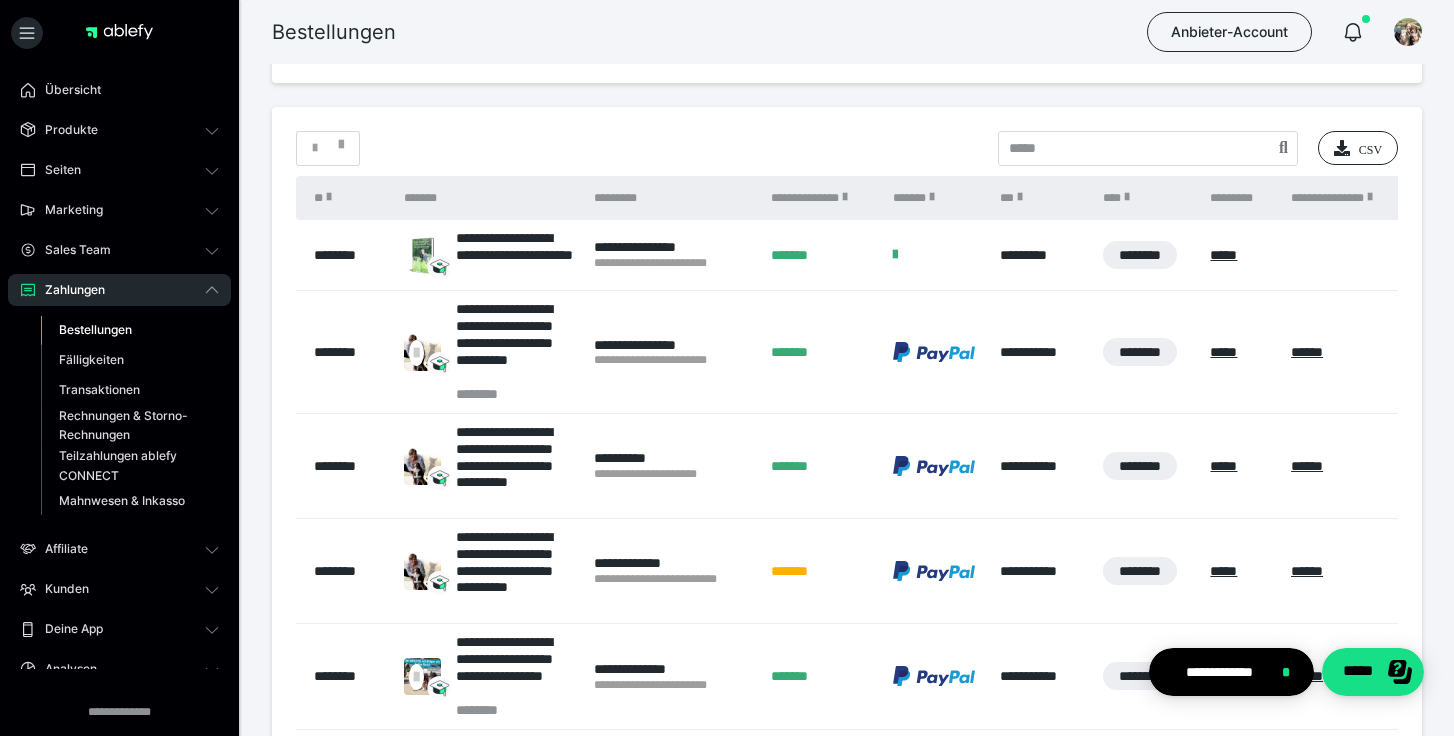scroll, scrollTop: 351, scrollLeft: 0, axis: vertical 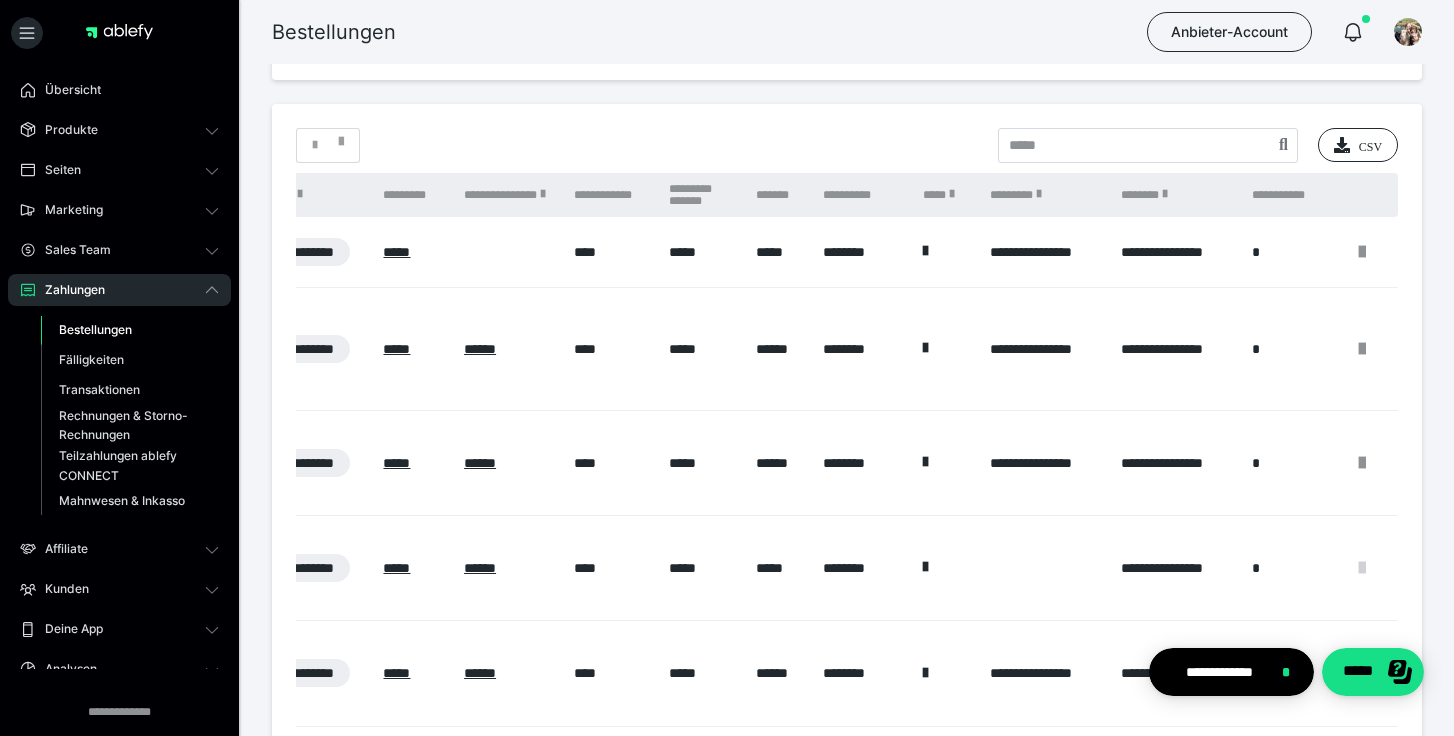 click at bounding box center [1362, 568] 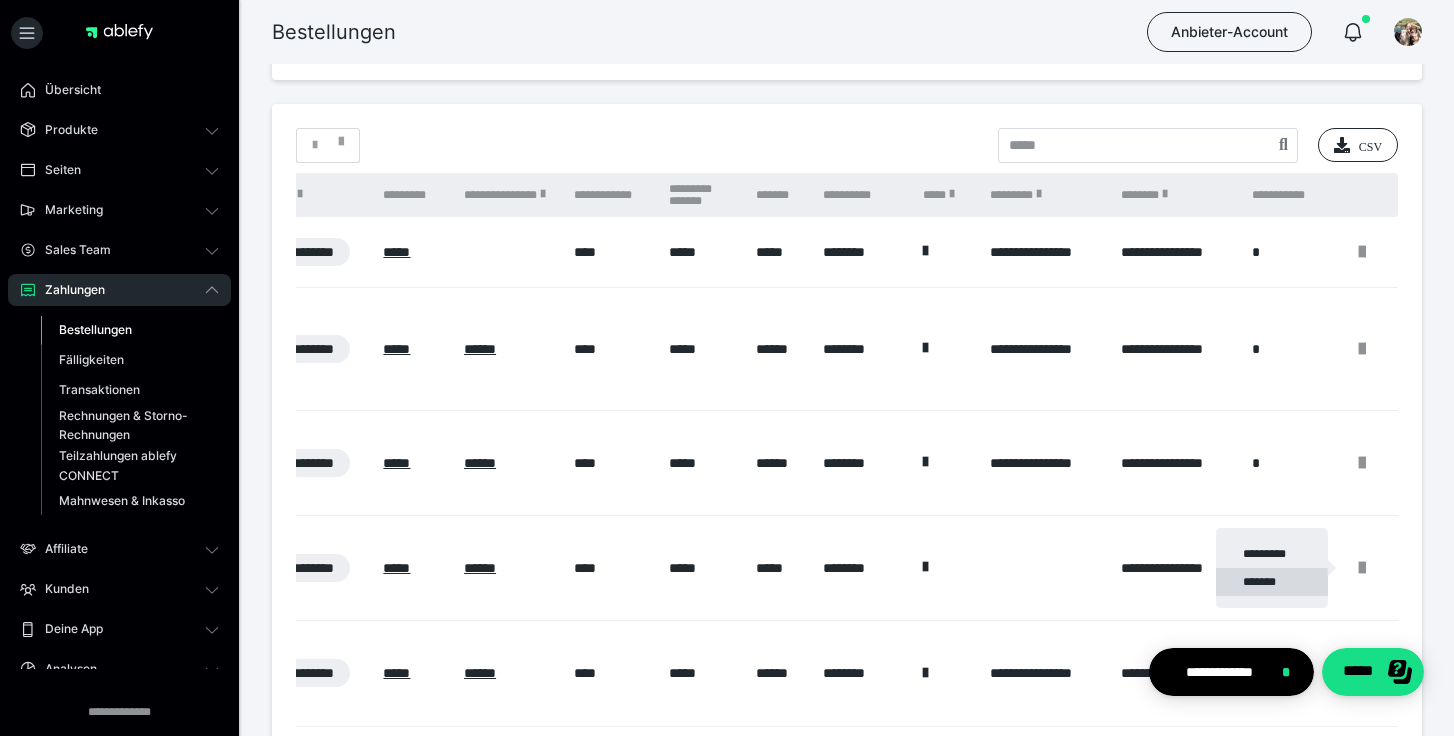 click on "*******" at bounding box center [1272, 582] 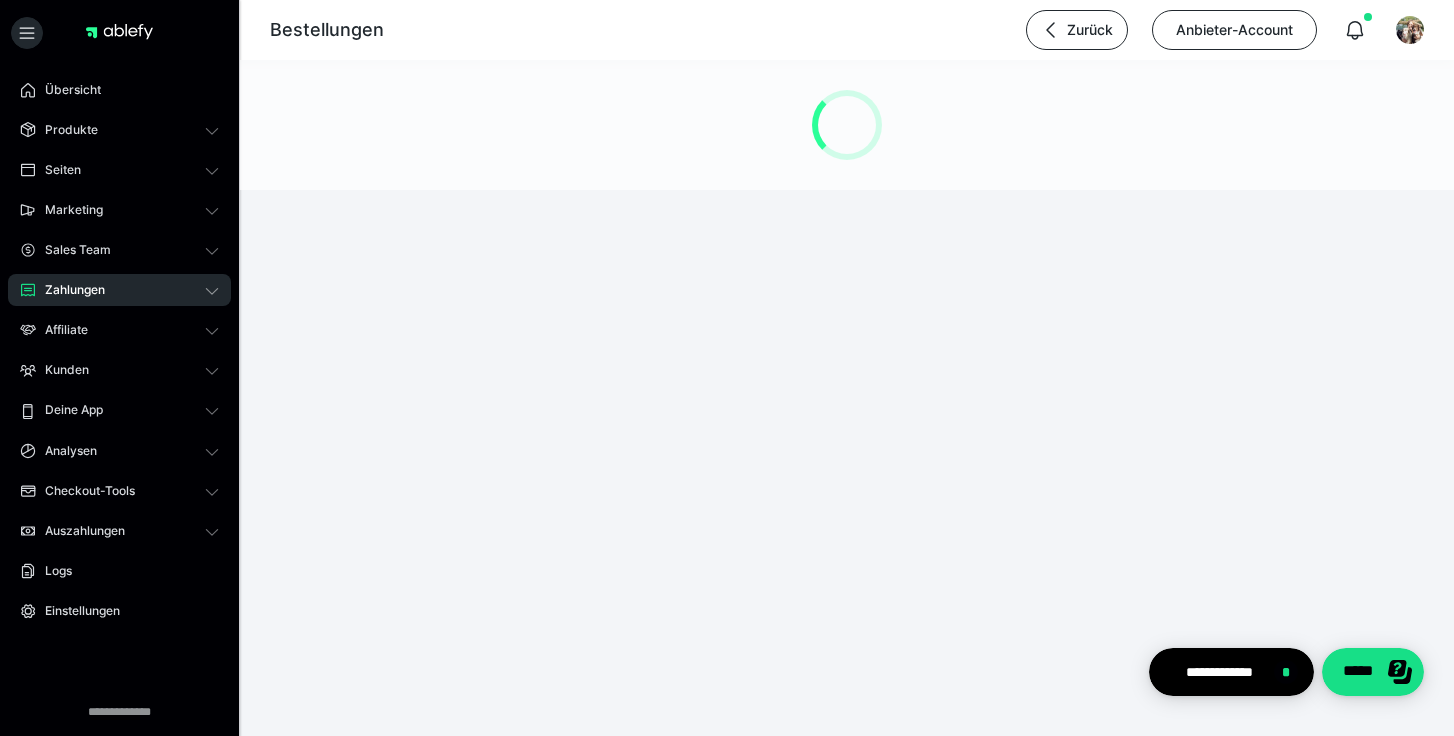 scroll, scrollTop: 0, scrollLeft: 0, axis: both 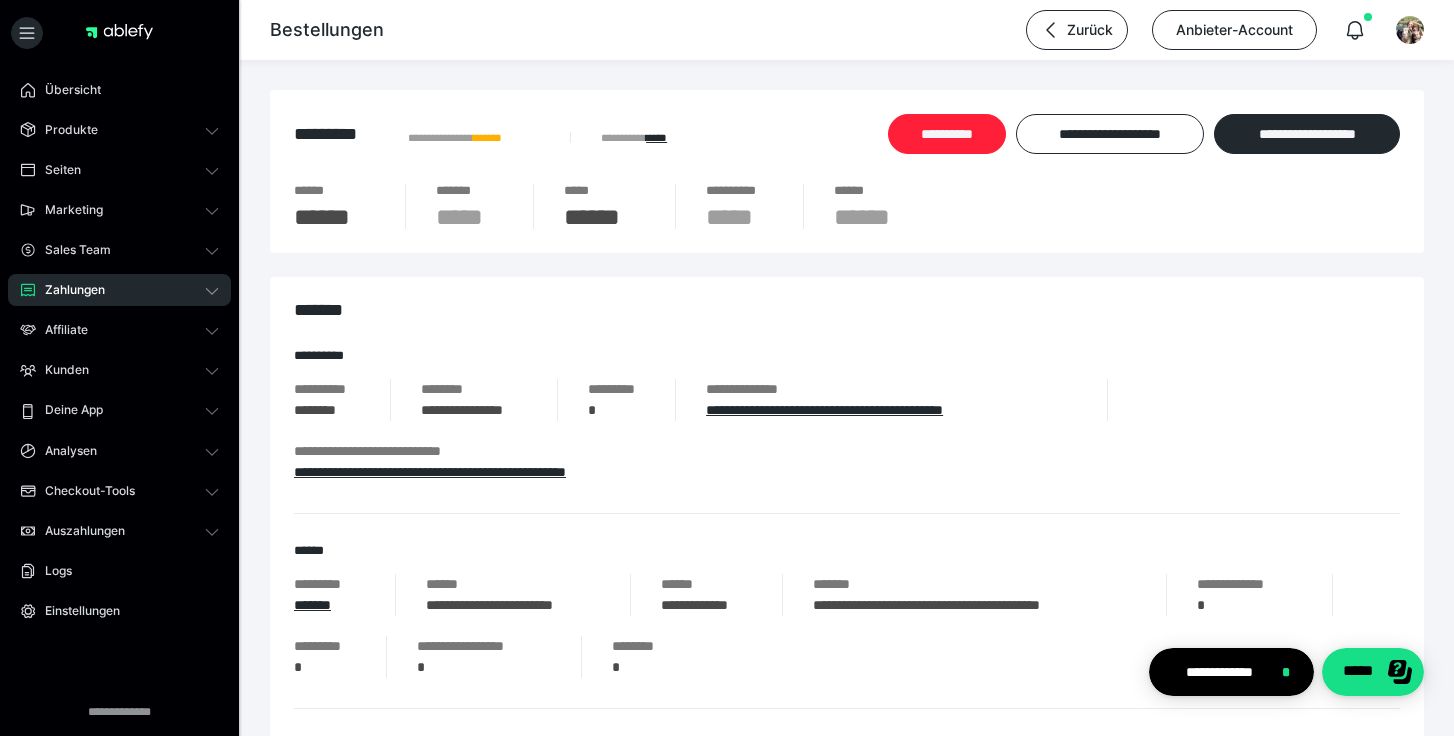 click on "**********" at bounding box center [947, 134] 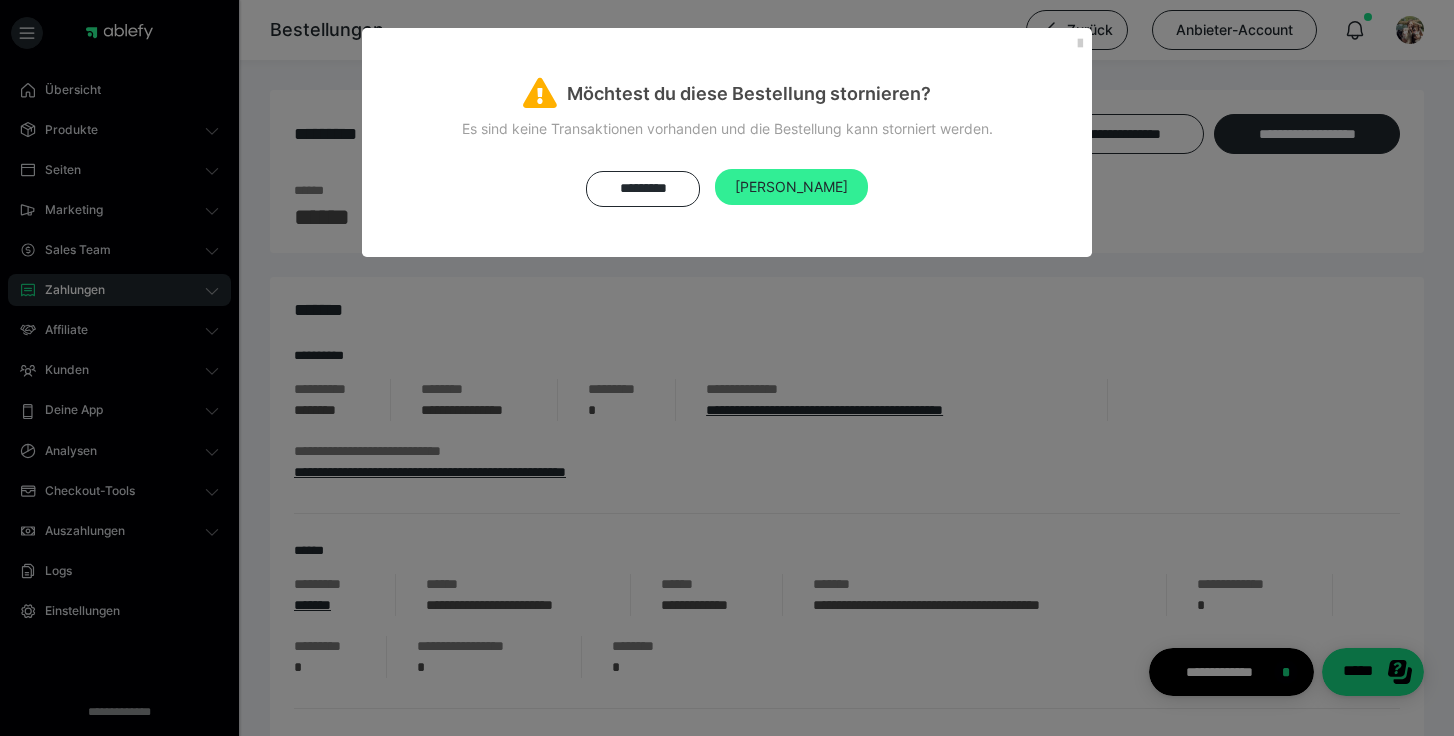 click on "Ja" at bounding box center (791, 187) 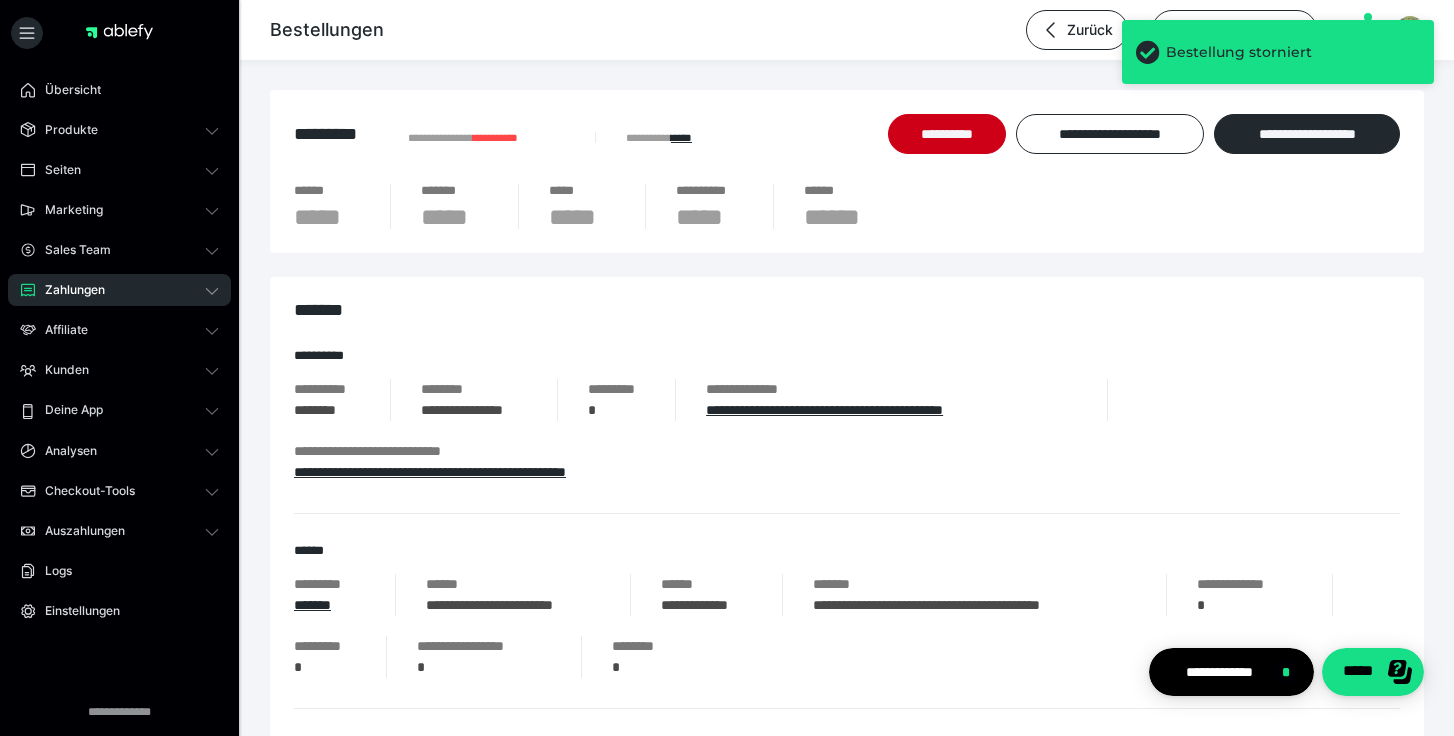 click on "Zahlungen" at bounding box center (119, 290) 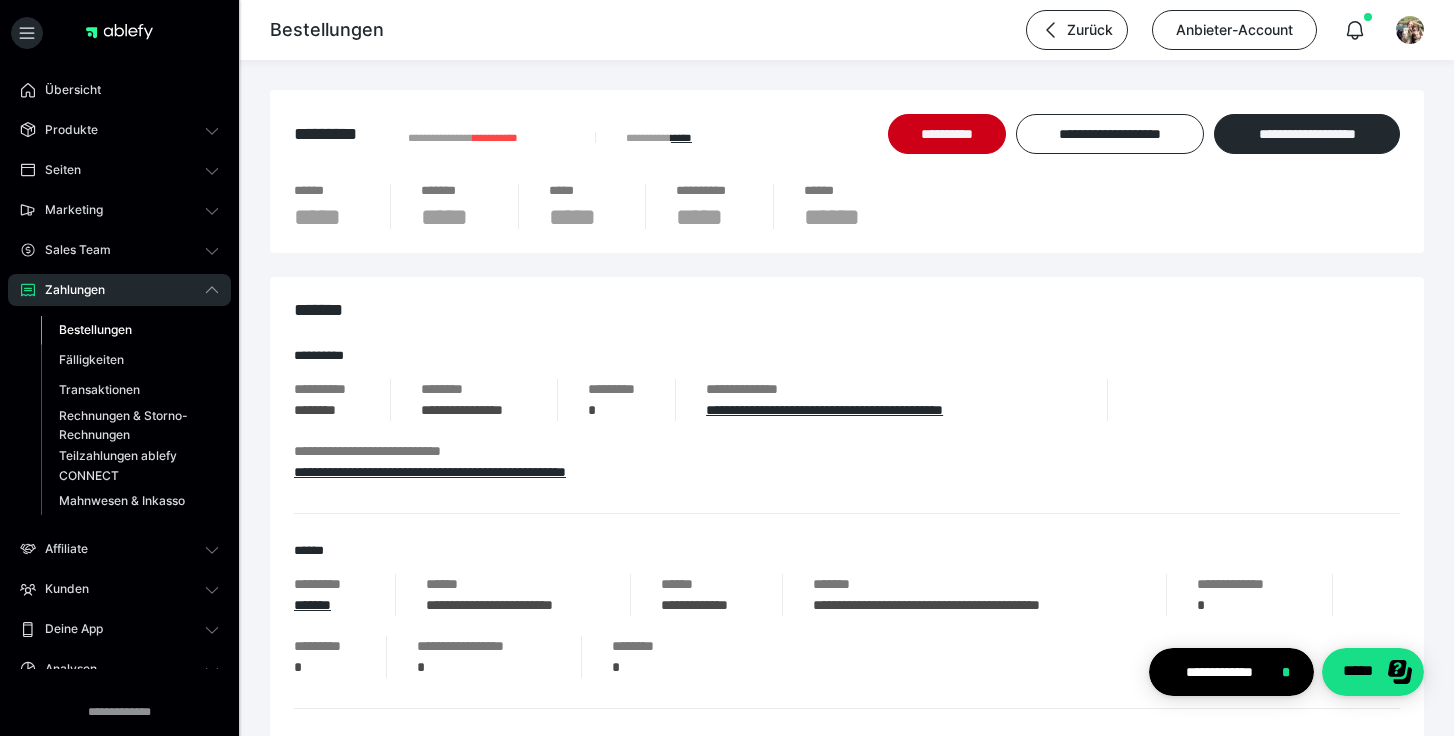 click on "Bestellungen" at bounding box center (95, 329) 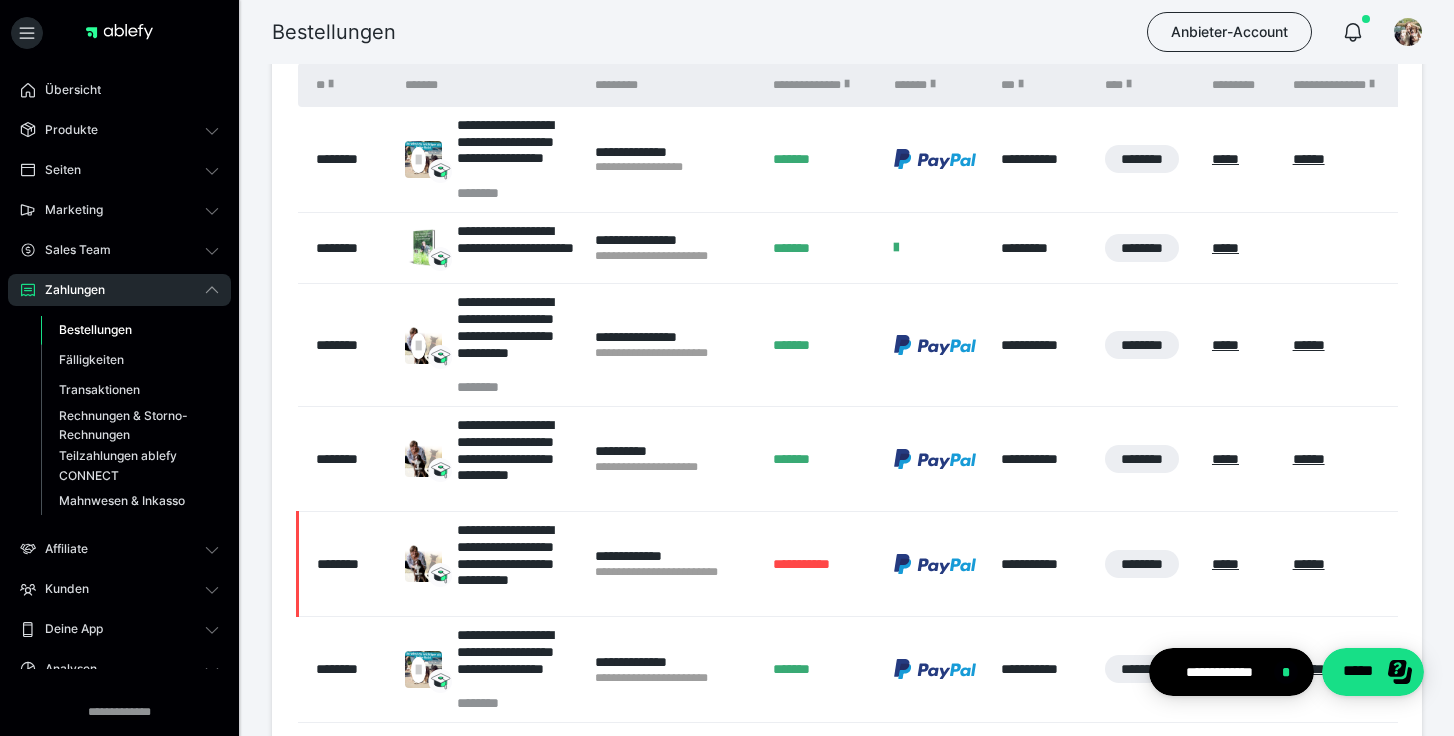 scroll, scrollTop: 463, scrollLeft: 0, axis: vertical 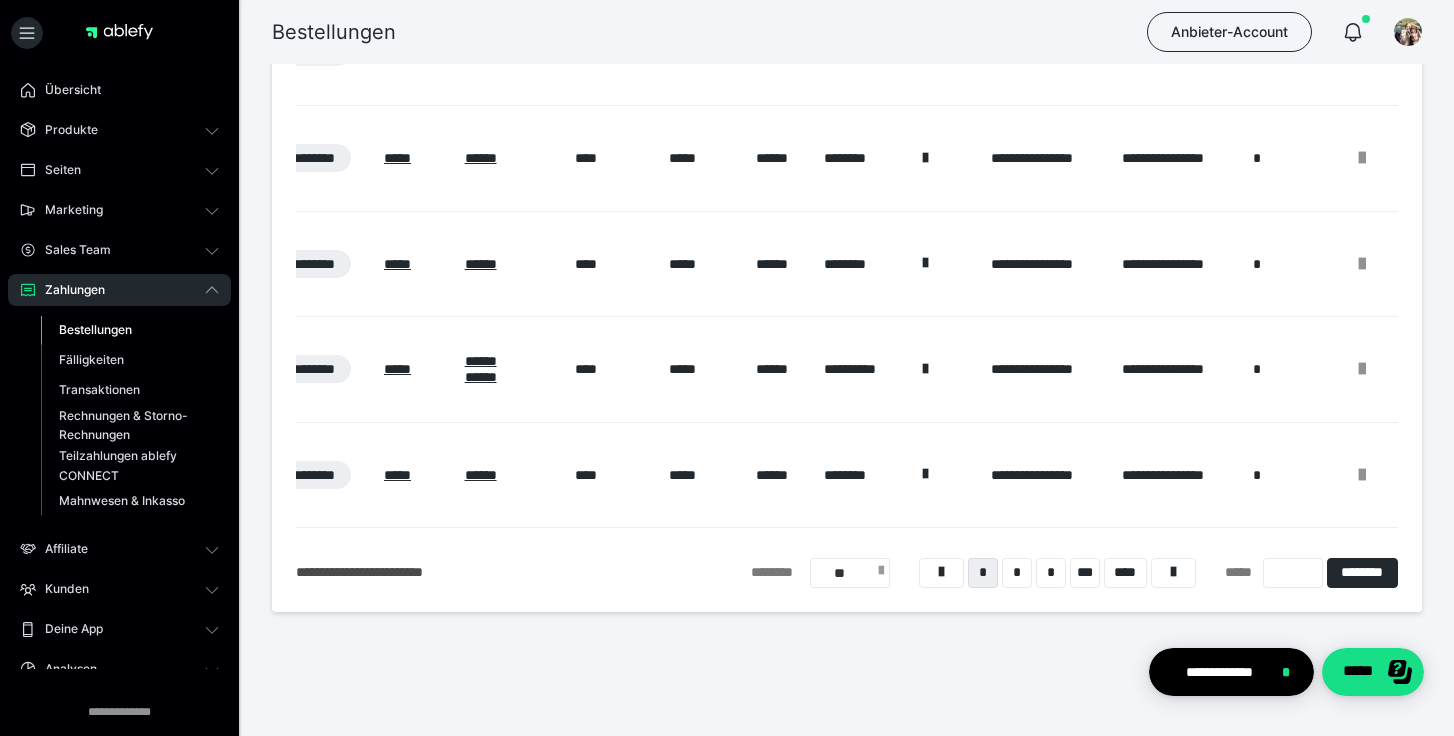 click at bounding box center [881, 574] 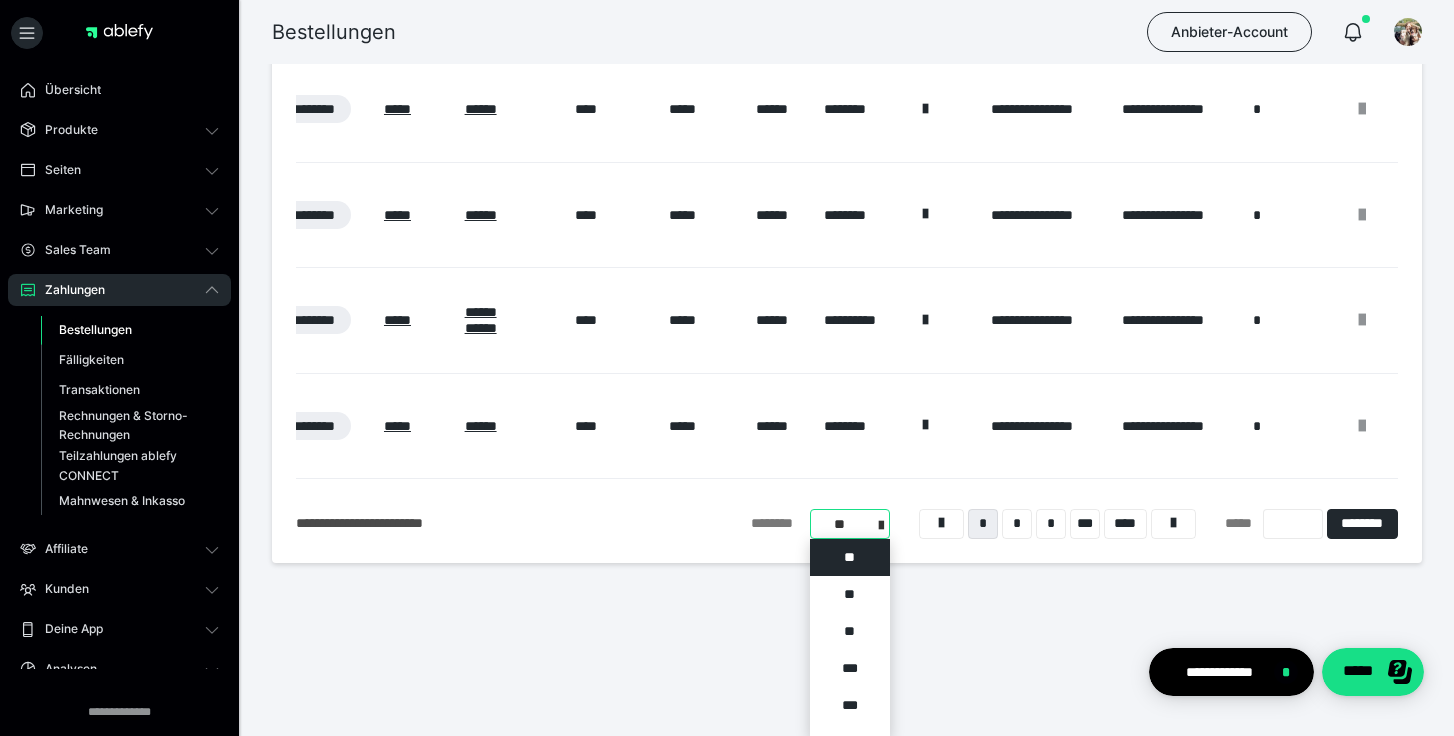 scroll, scrollTop: 1130, scrollLeft: 0, axis: vertical 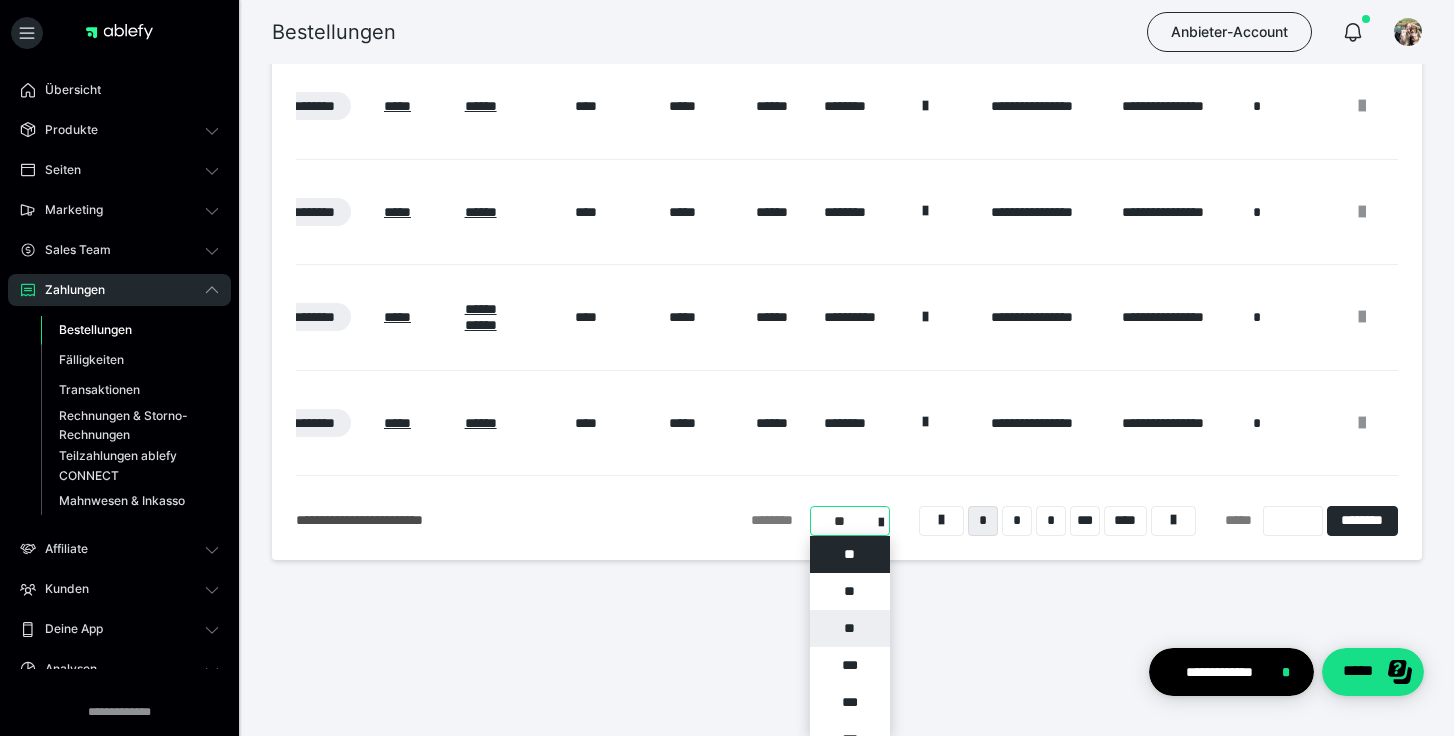 click on "**" at bounding box center [850, 628] 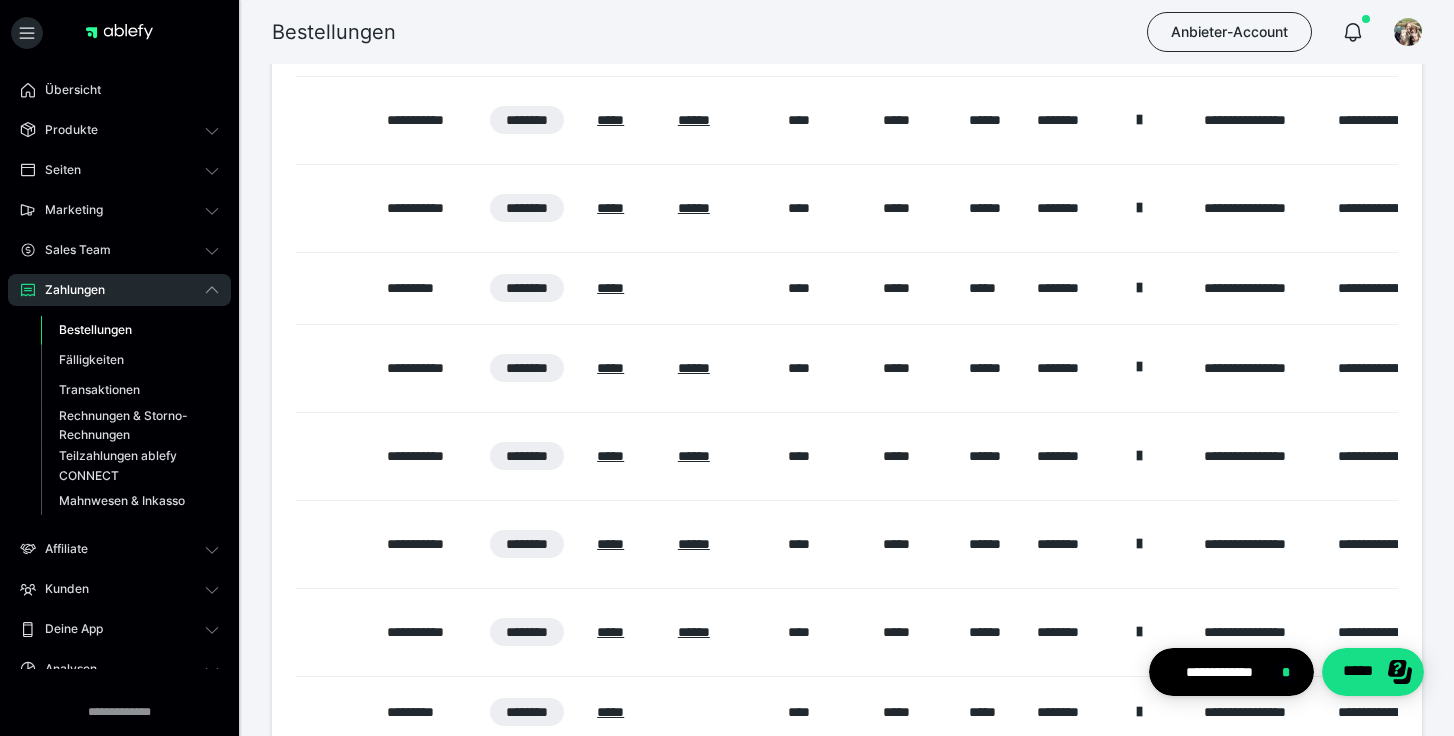 scroll, scrollTop: 1430, scrollLeft: 0, axis: vertical 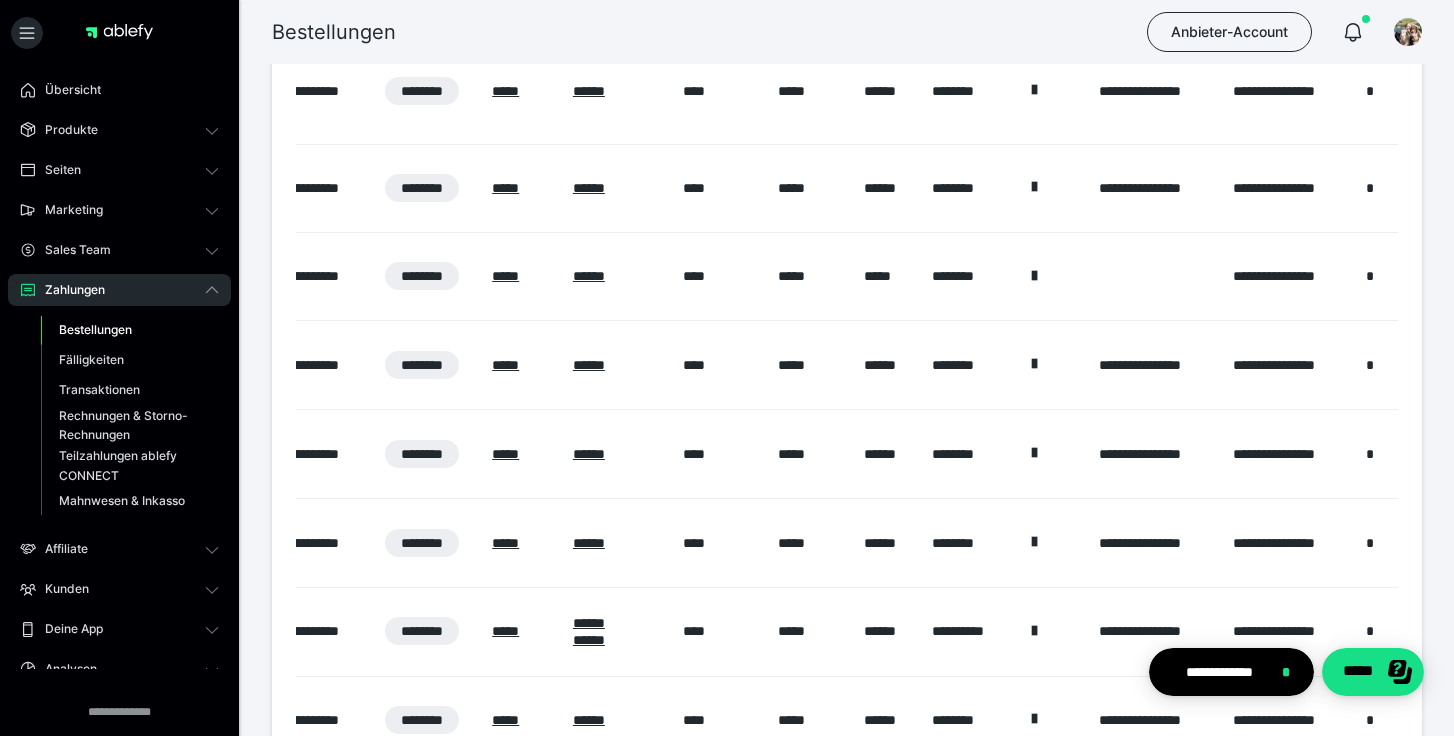 click on "*****" at bounding box center [811, 454] 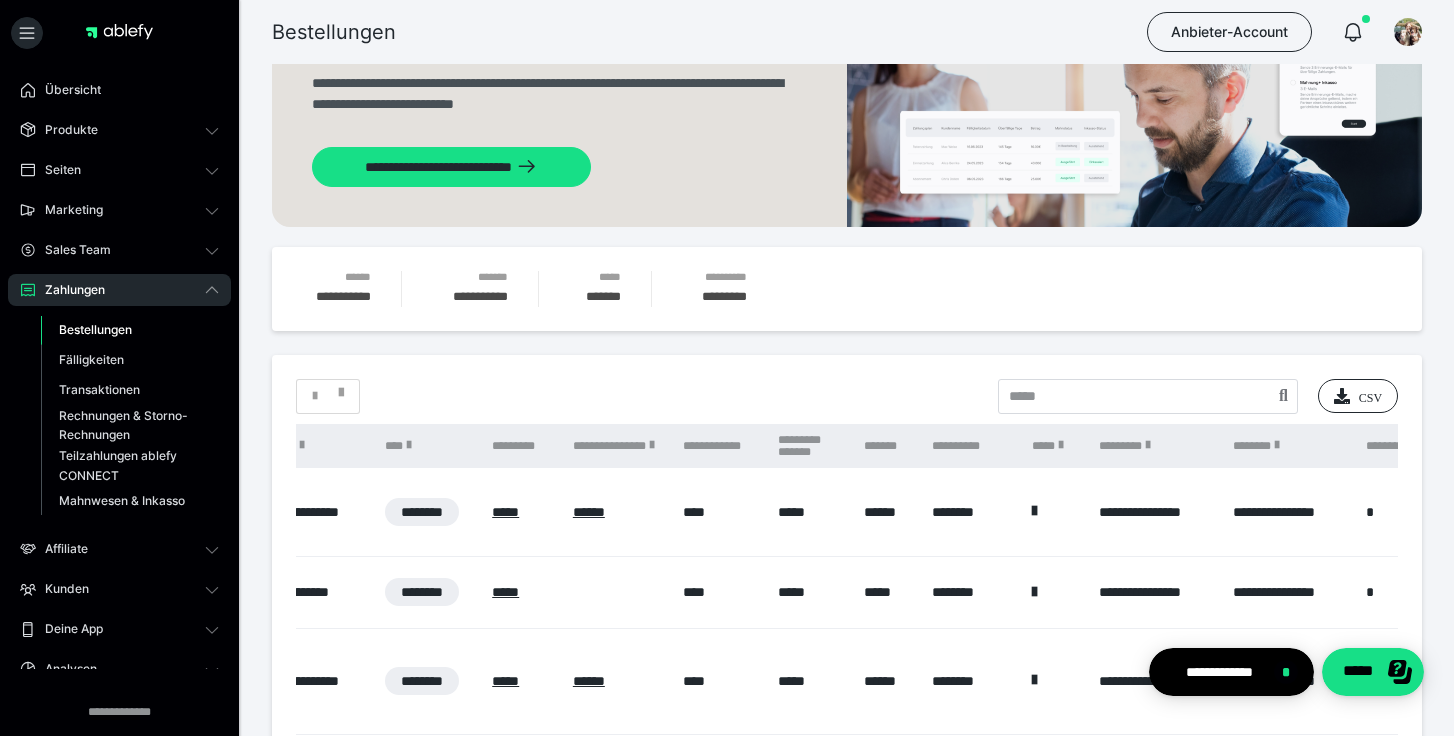 scroll, scrollTop: 103, scrollLeft: 0, axis: vertical 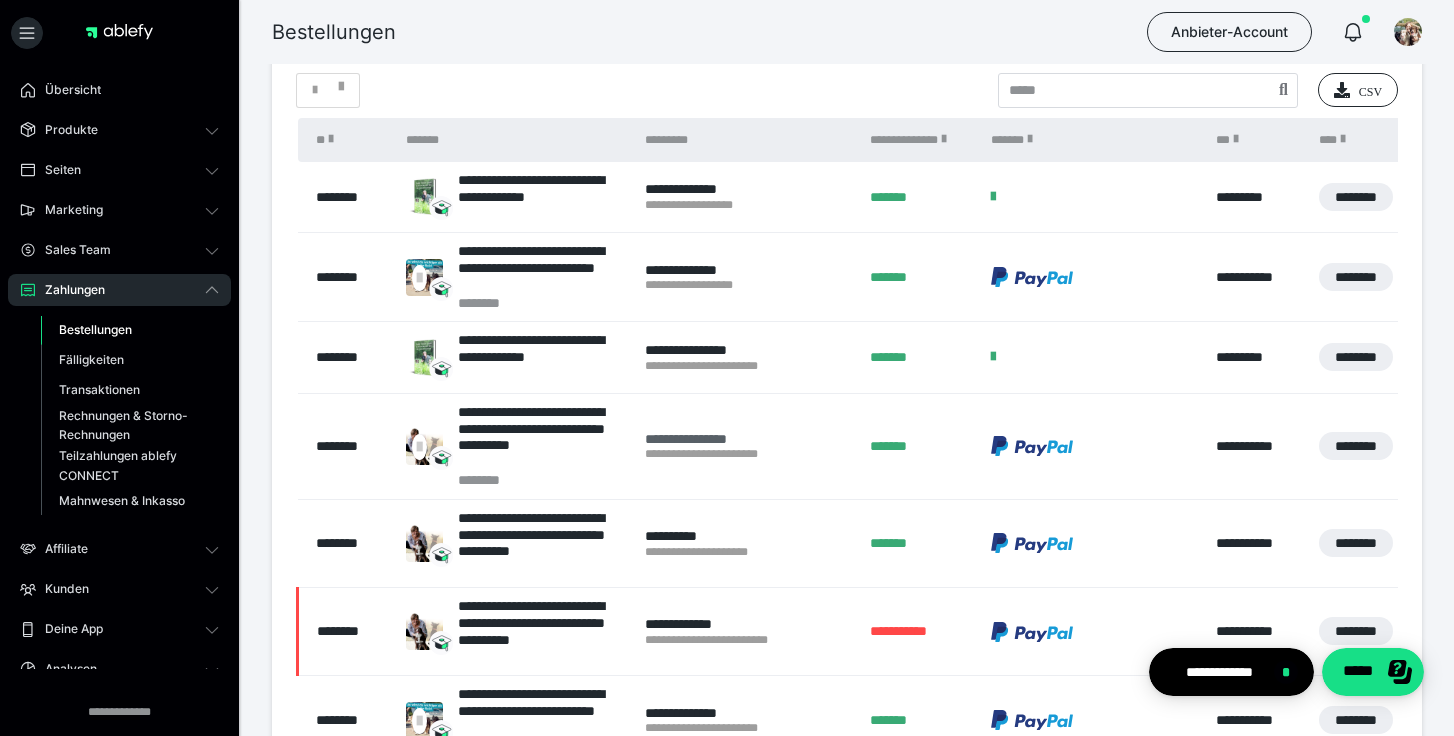 click on "**********" at bounding box center (747, 439) 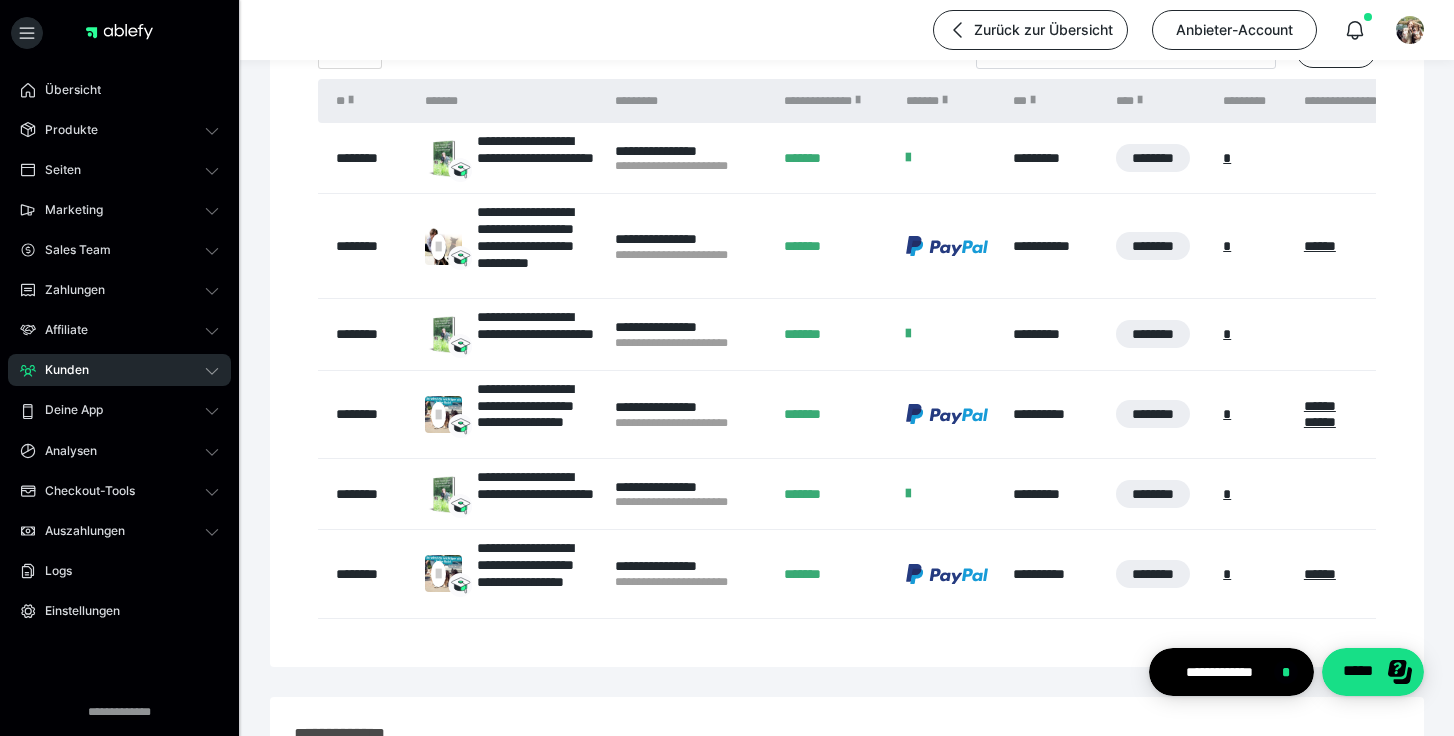 scroll, scrollTop: 314, scrollLeft: 0, axis: vertical 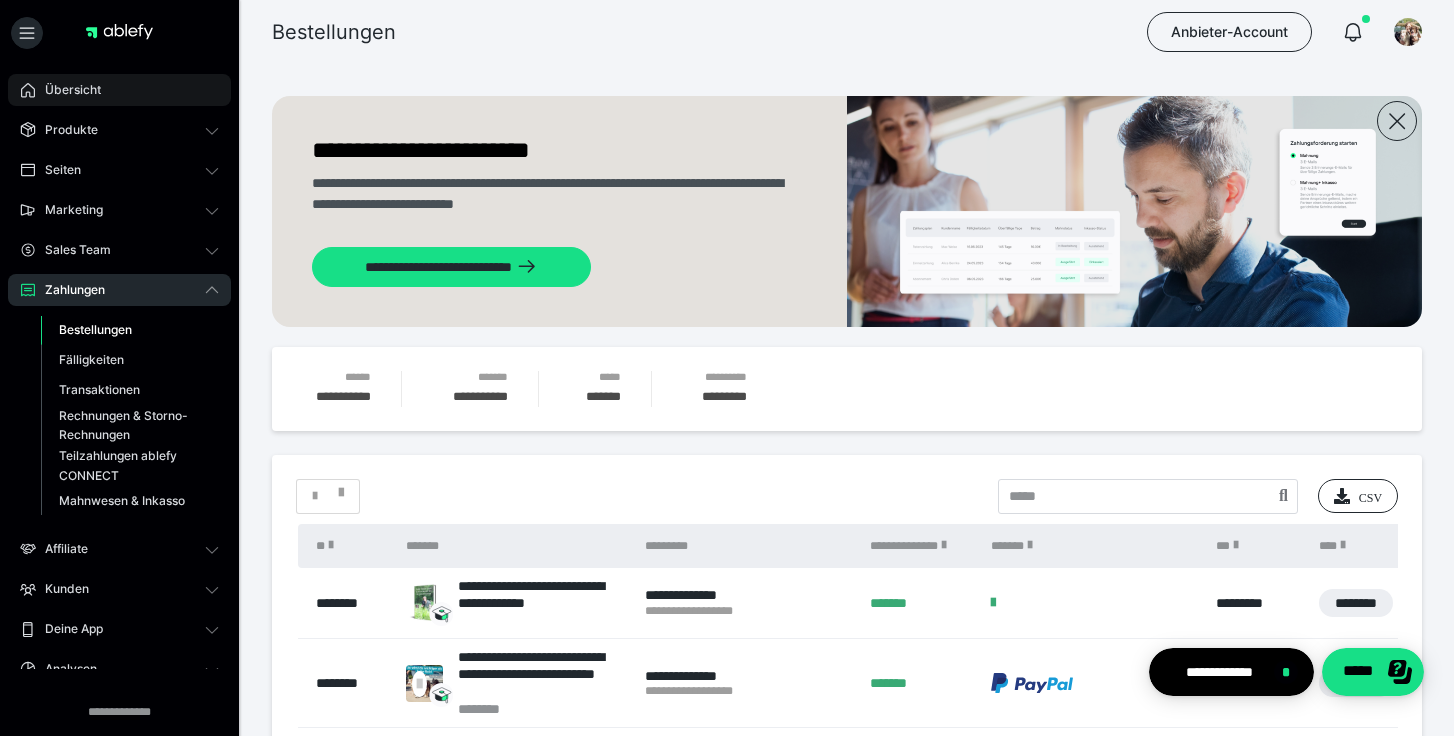 click on "Übersicht" at bounding box center [66, 90] 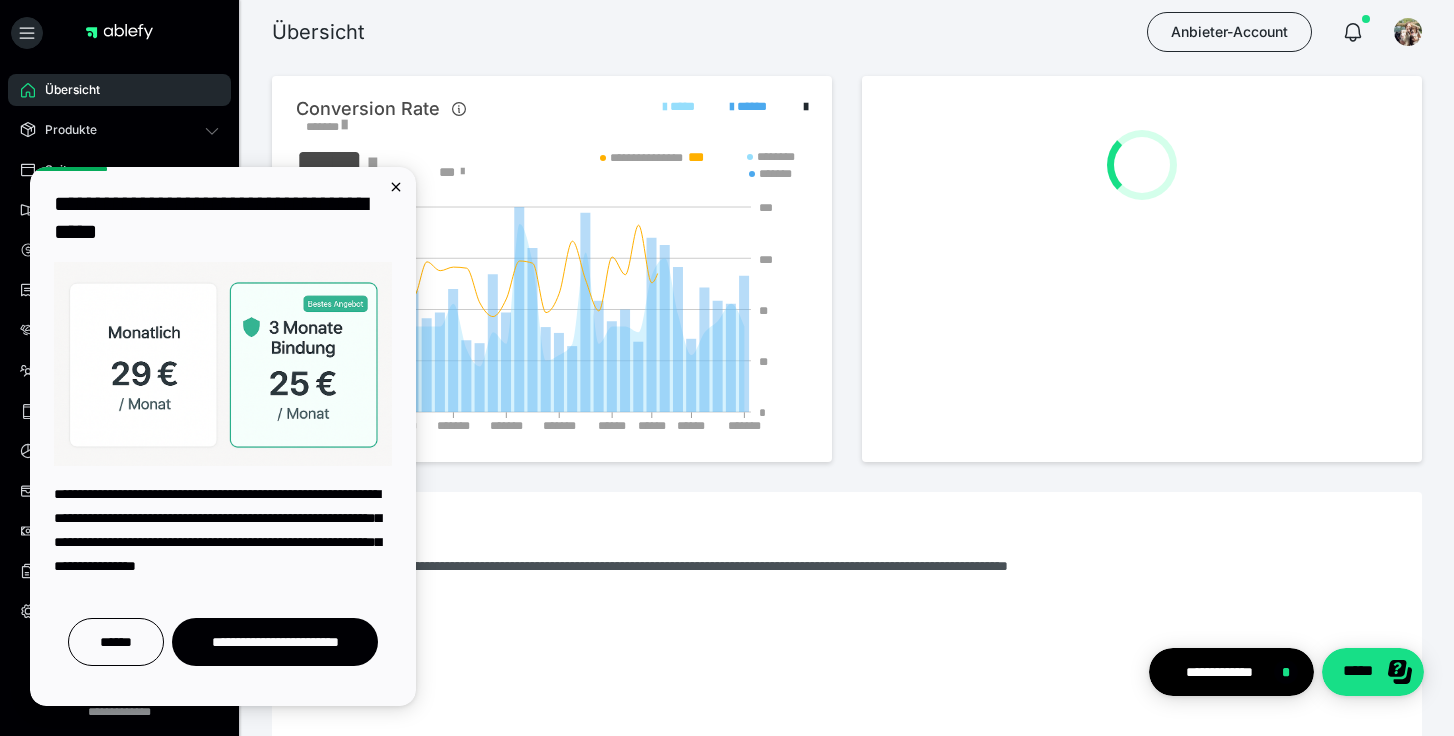 scroll, scrollTop: 0, scrollLeft: 0, axis: both 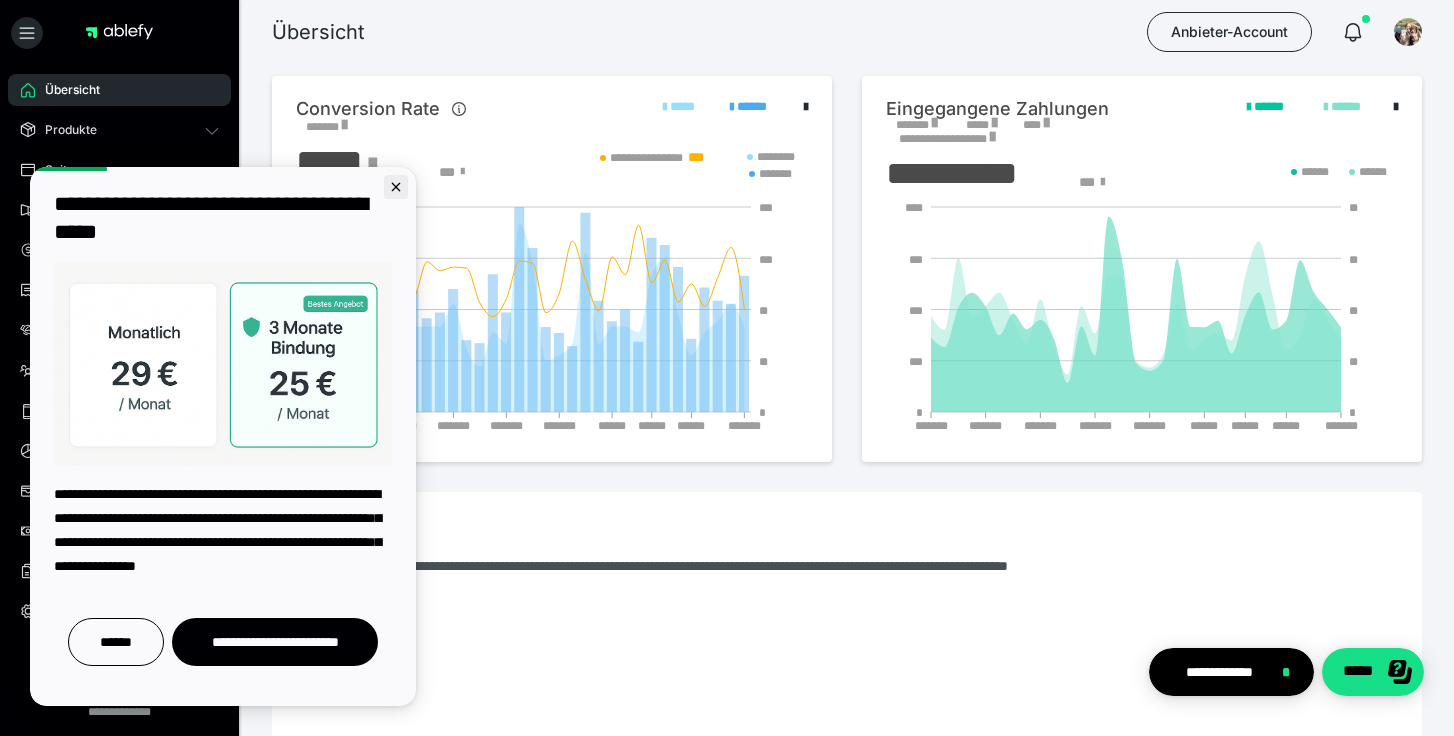 click 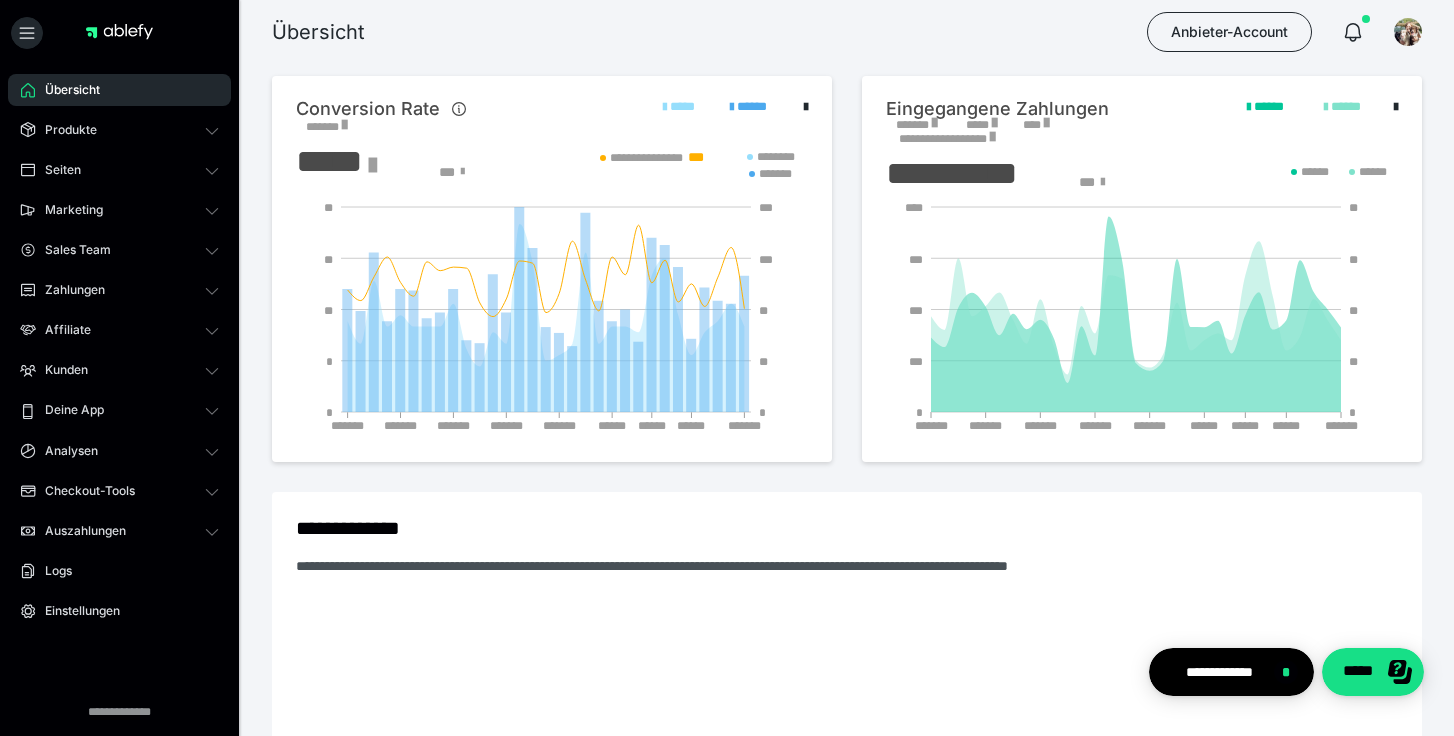 click on "*******" at bounding box center (916, 125) 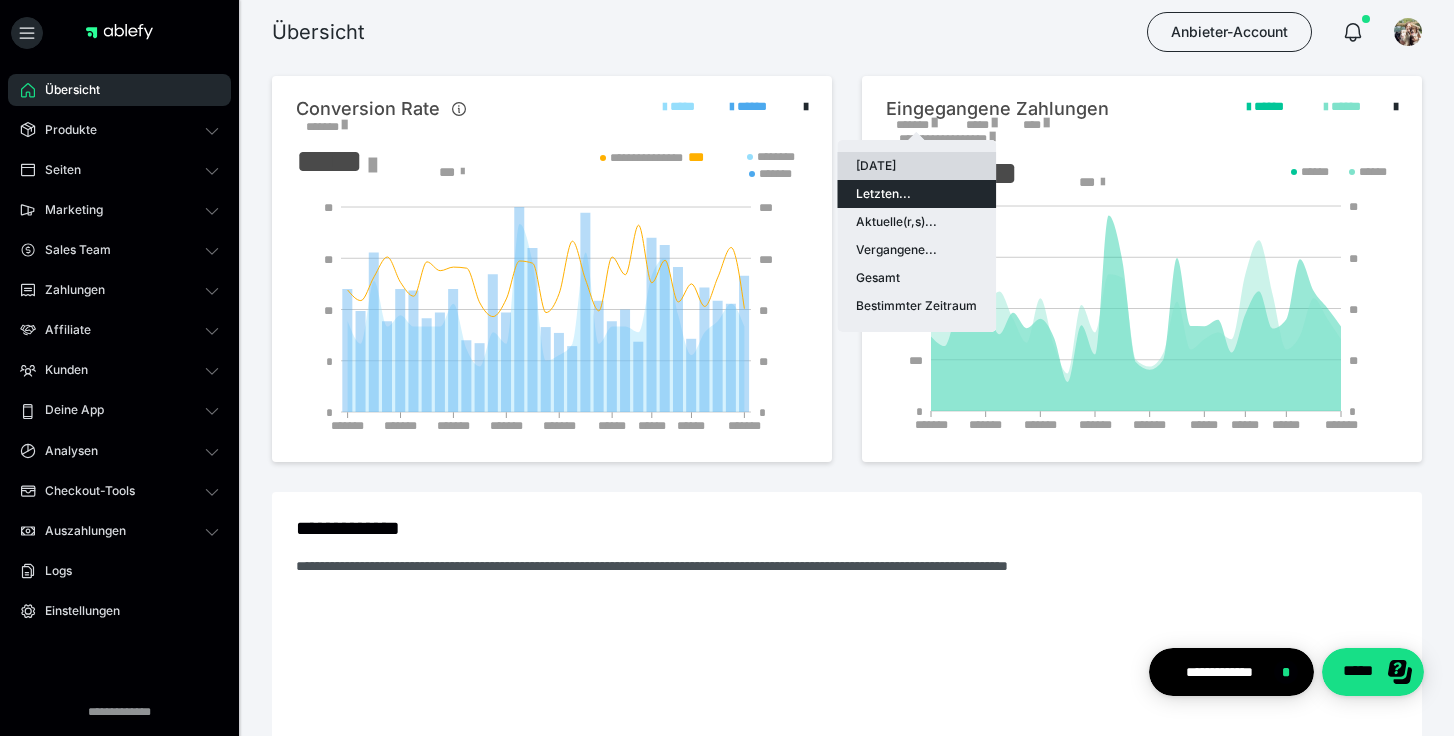 click on "Heute" at bounding box center [916, 166] 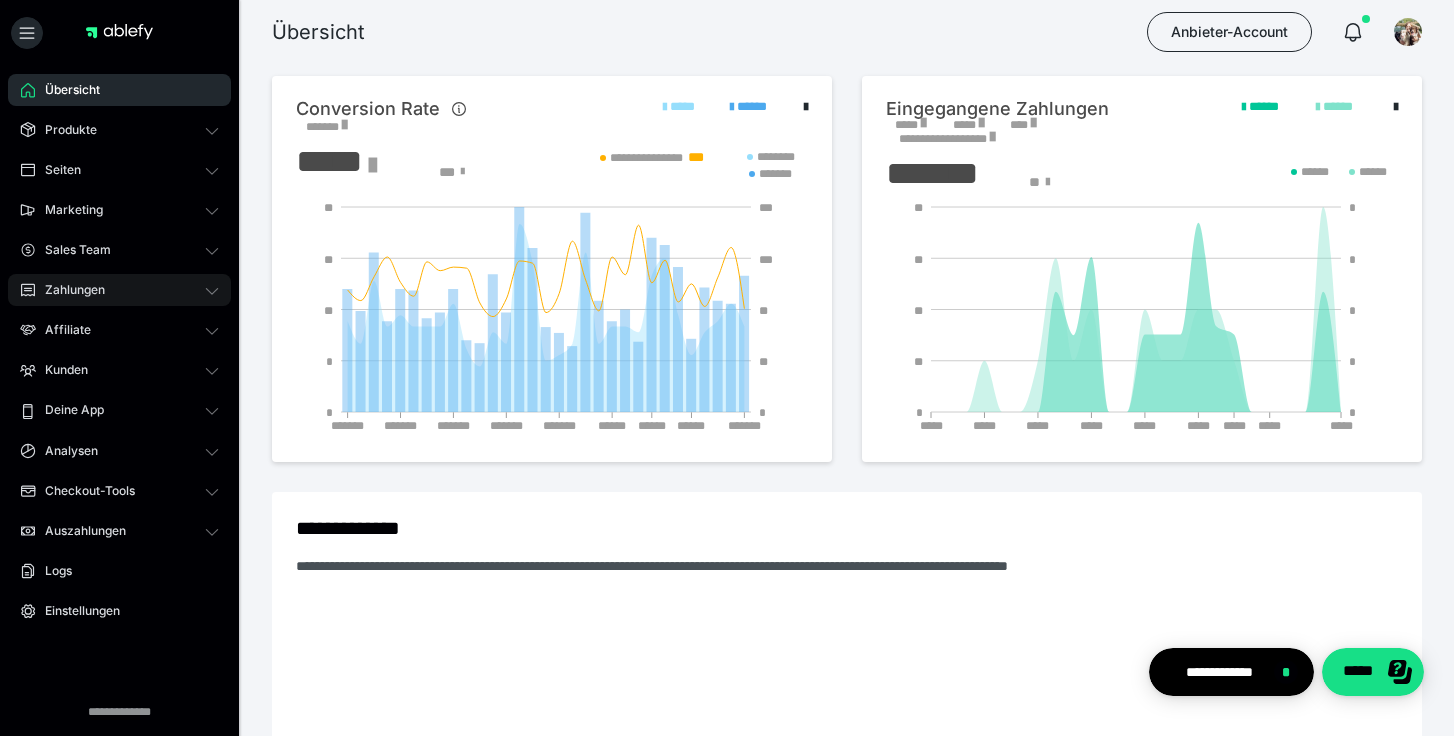click on "Zahlungen" at bounding box center [119, 290] 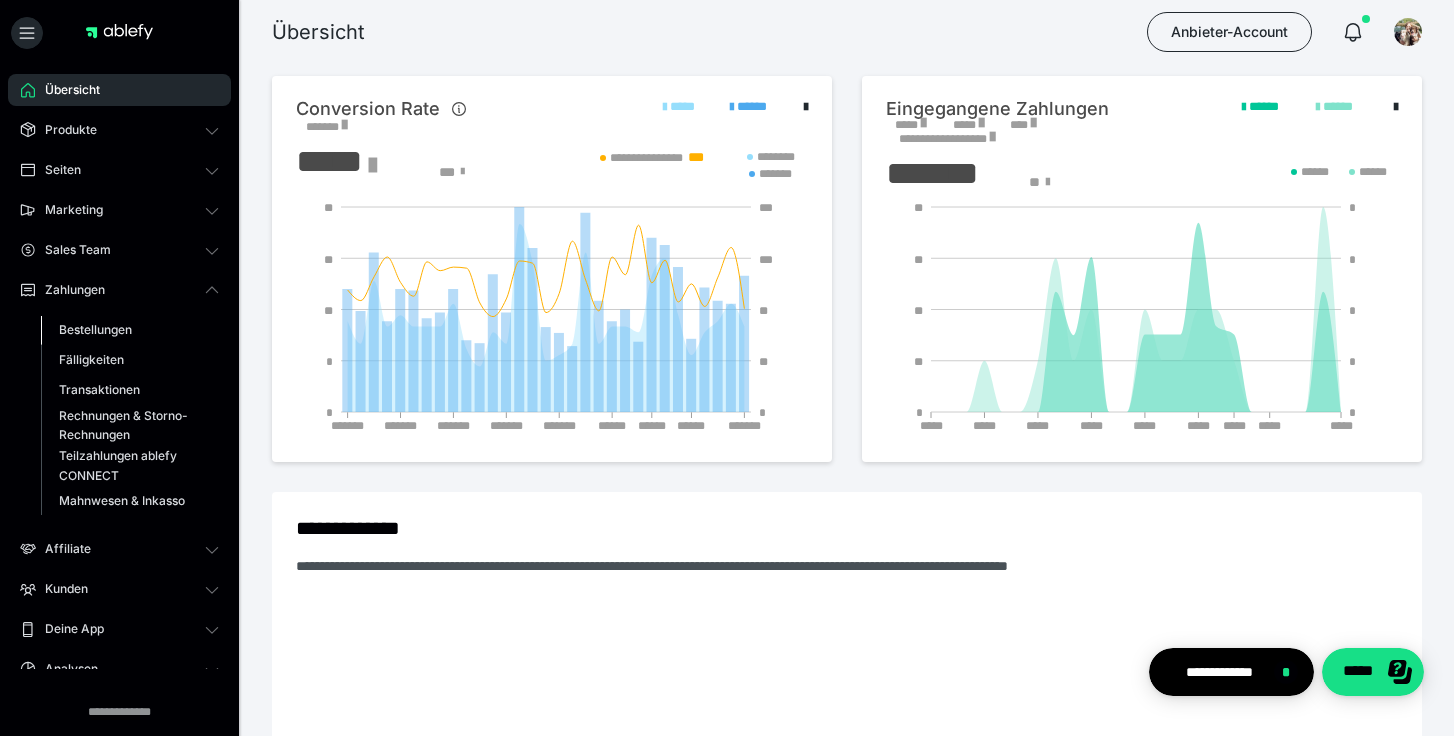 click on "Bestellungen" at bounding box center [95, 329] 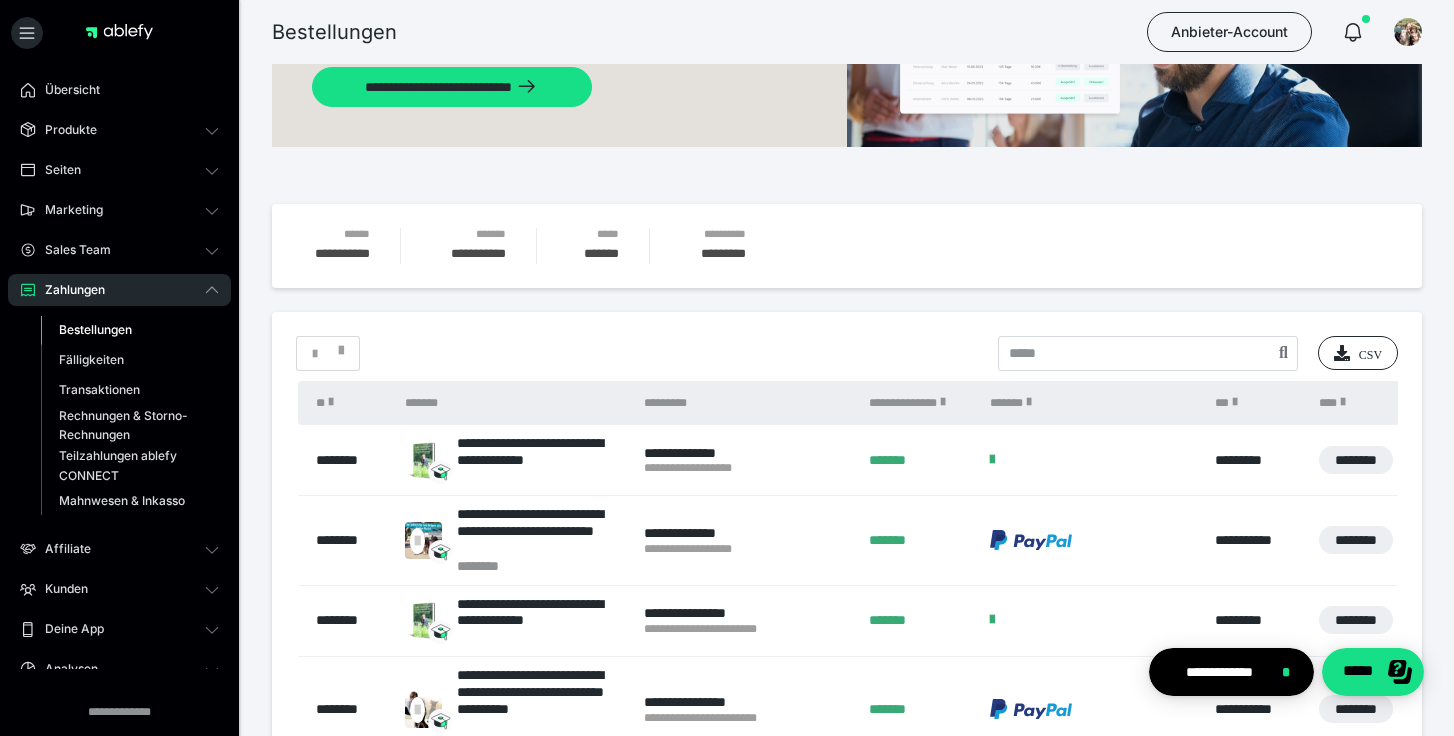 scroll, scrollTop: 182, scrollLeft: 0, axis: vertical 